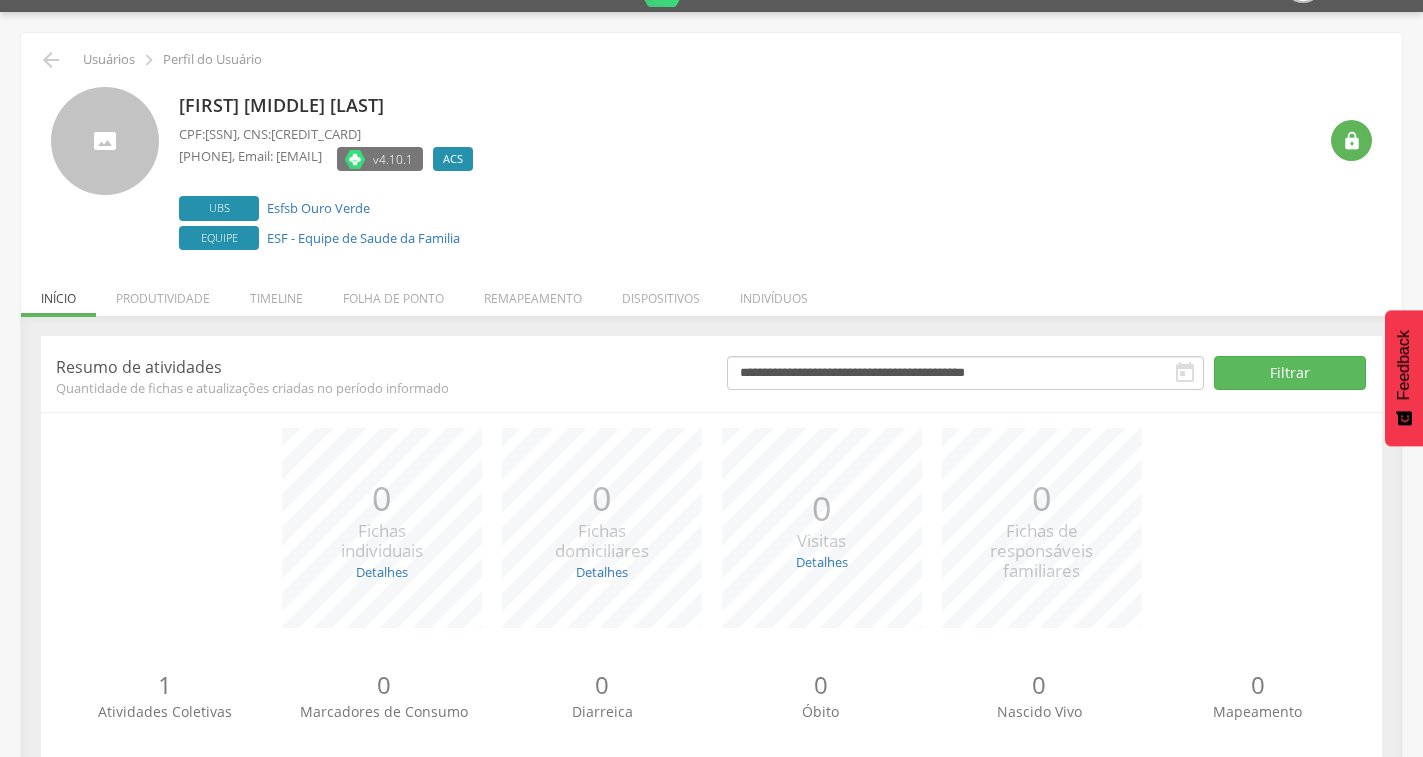 scroll, scrollTop: 95, scrollLeft: 0, axis: vertical 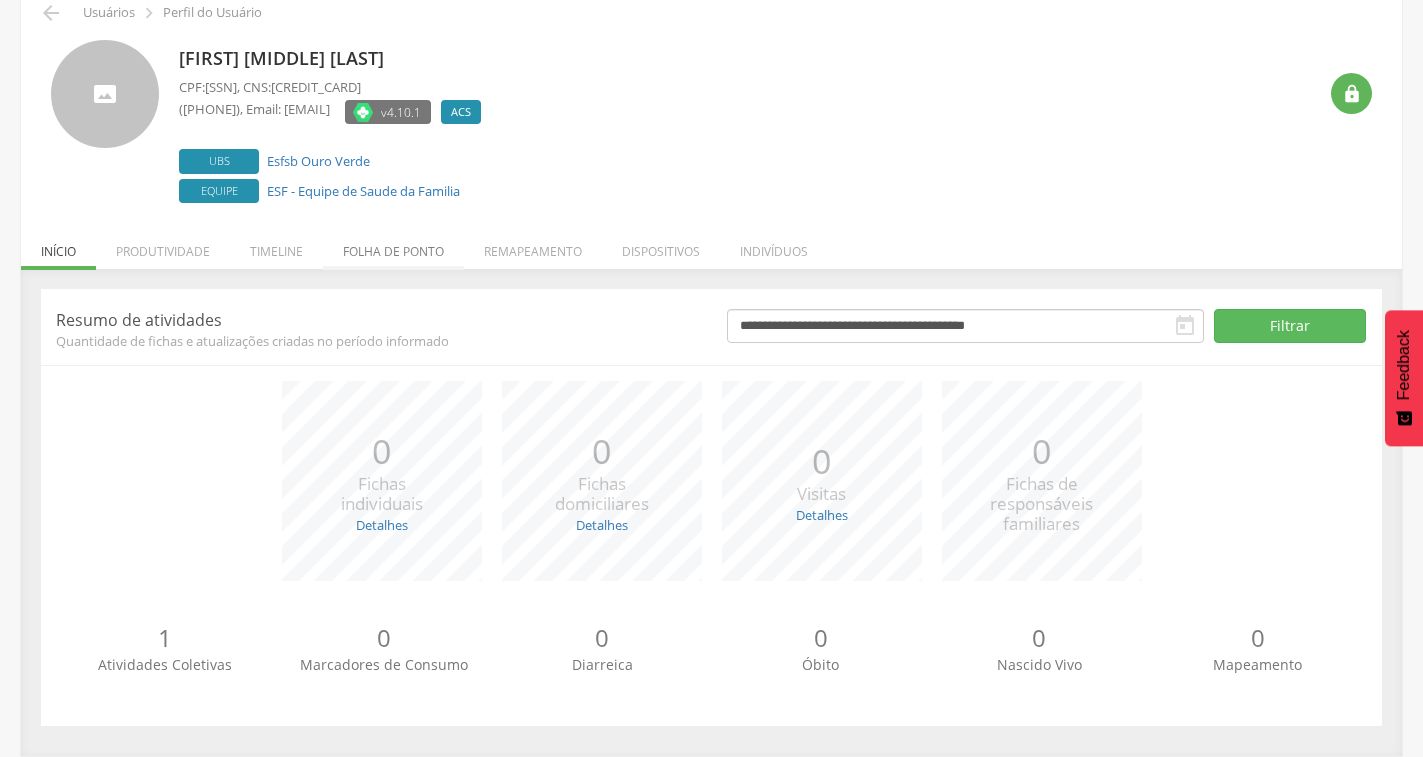 click on "Folha de ponto" at bounding box center [393, 246] 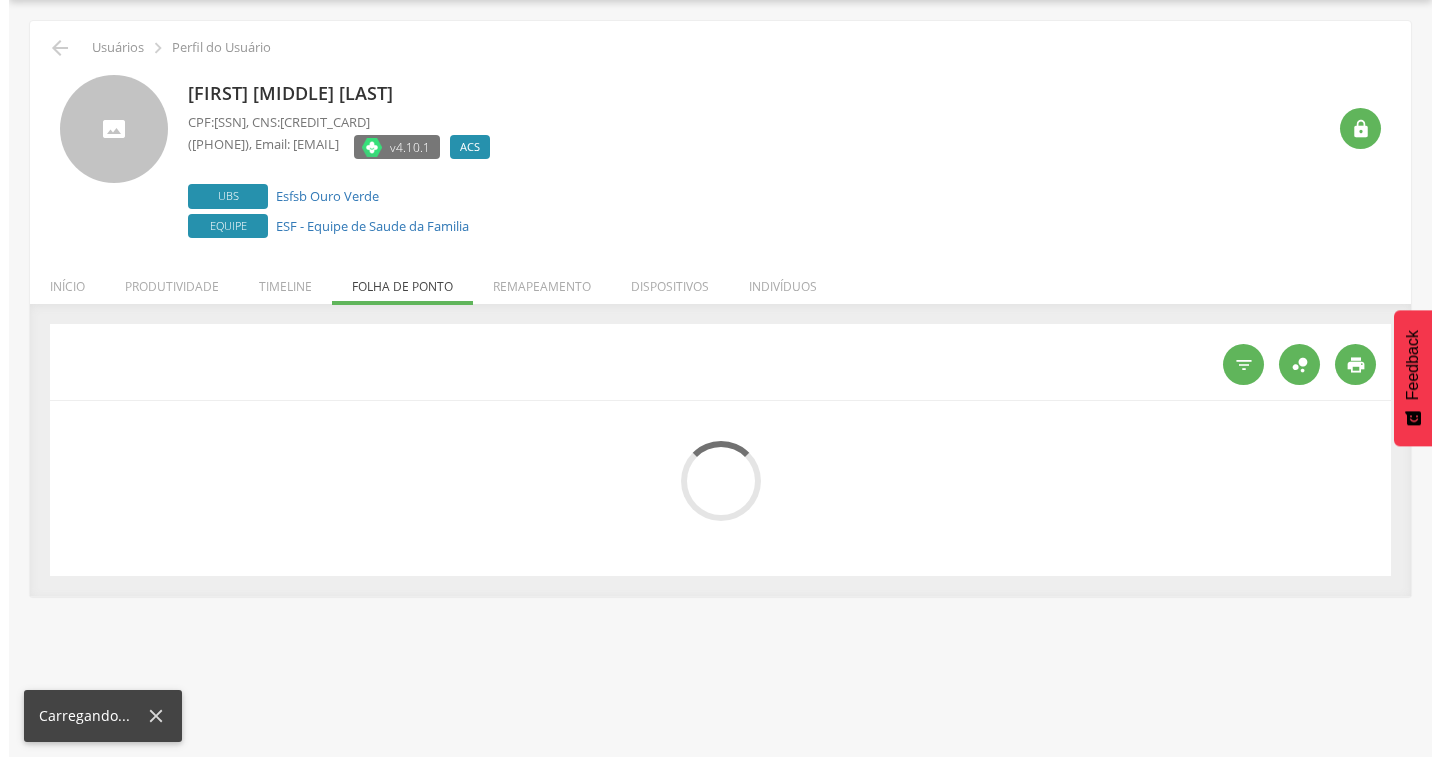 scroll, scrollTop: 95, scrollLeft: 0, axis: vertical 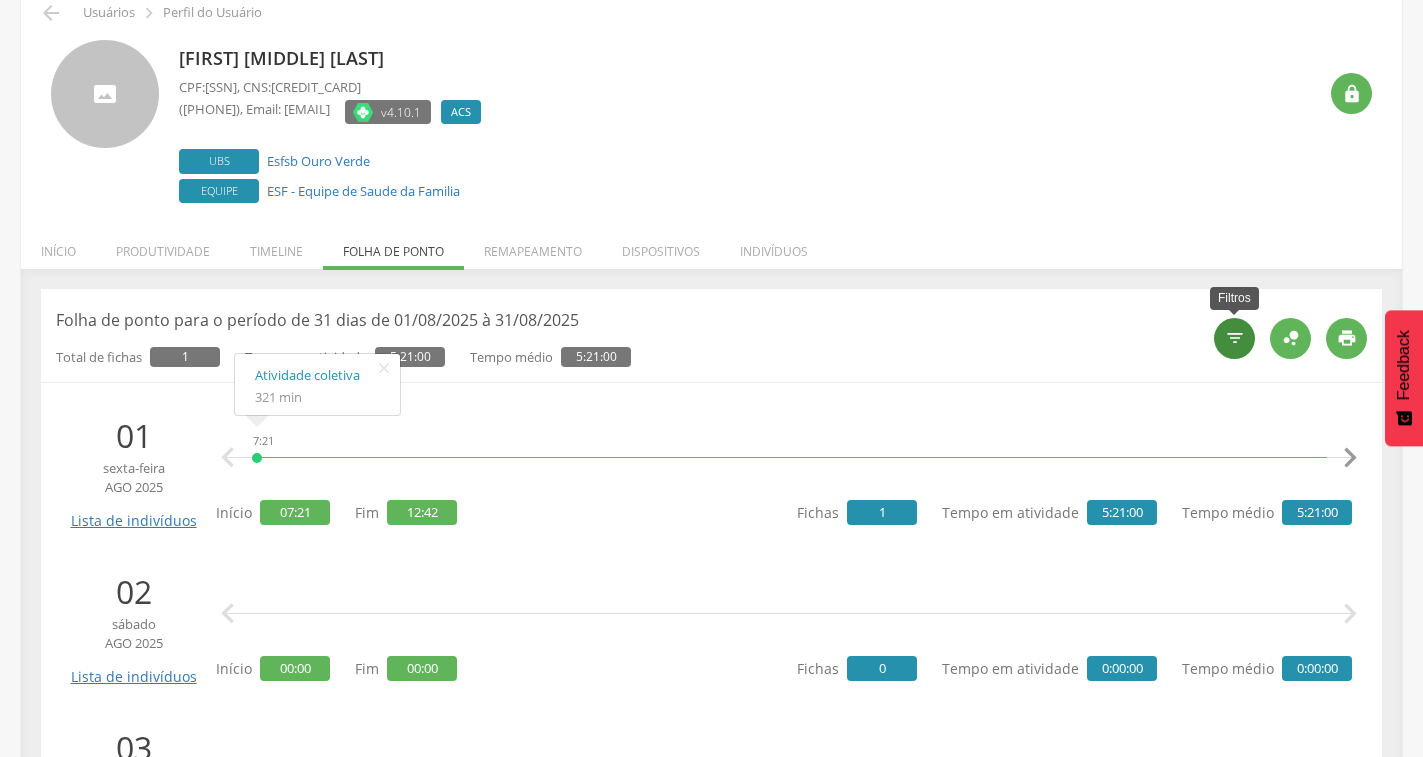 click on "" at bounding box center [1234, 338] 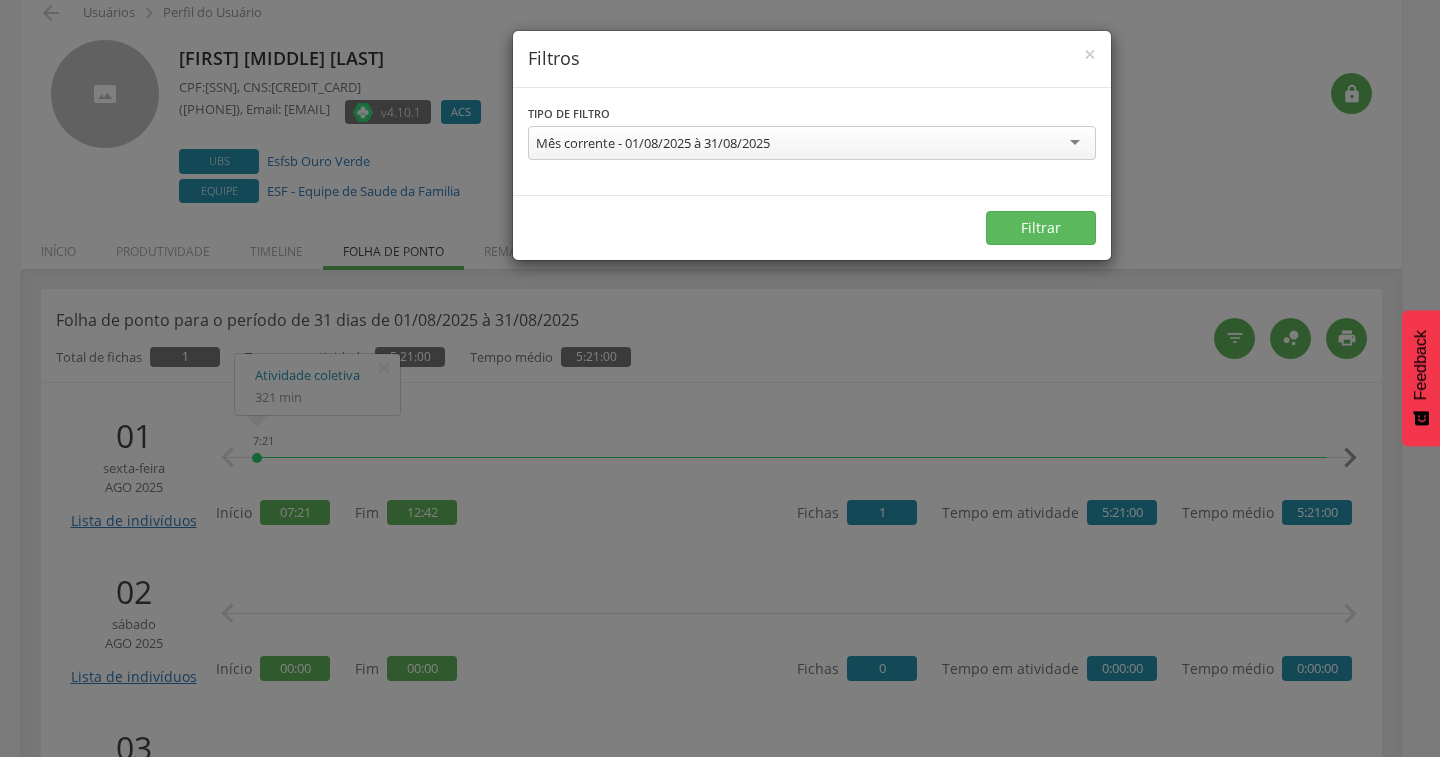 click on "Mês corrente - 01/08/2025 à 31/08/2025" at bounding box center (812, 143) 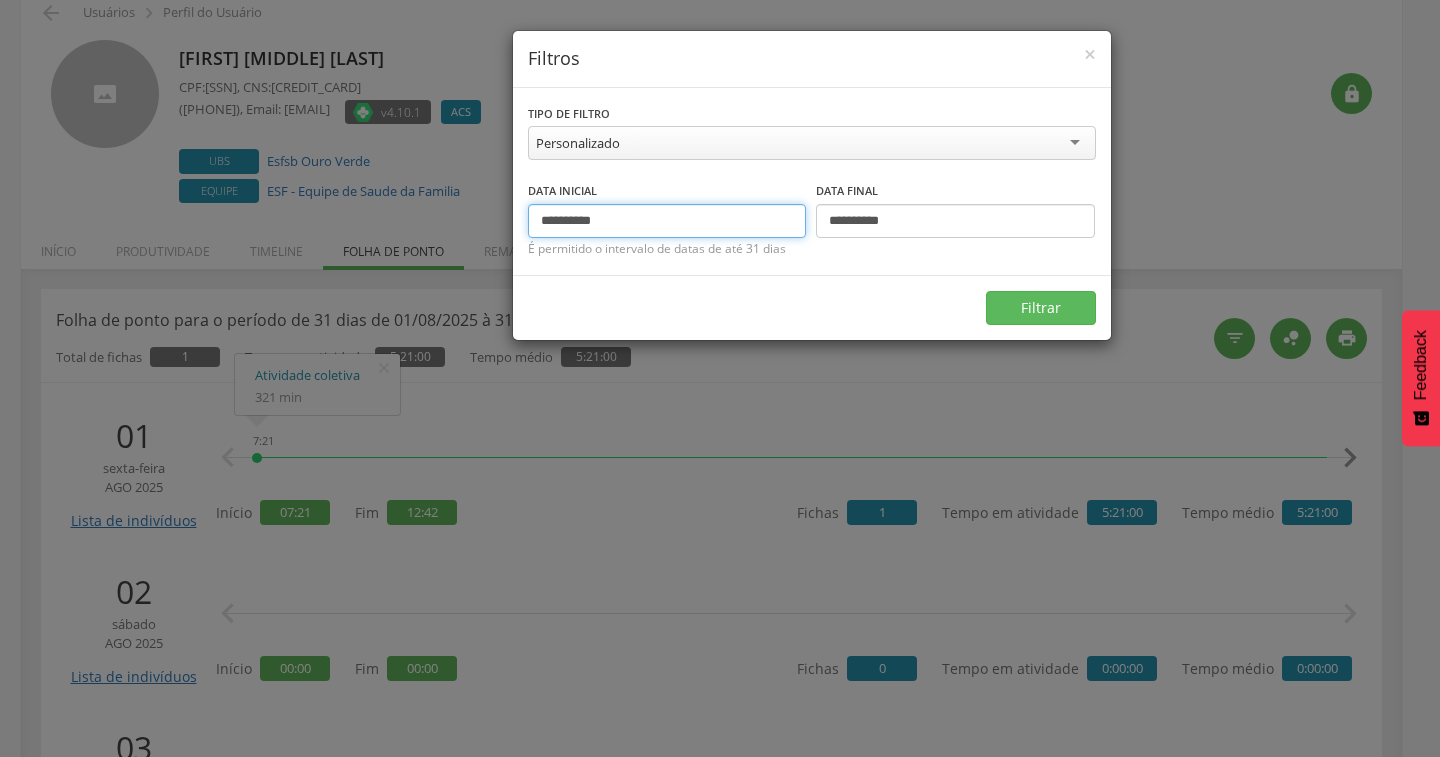 click on "**********" at bounding box center (667, 221) 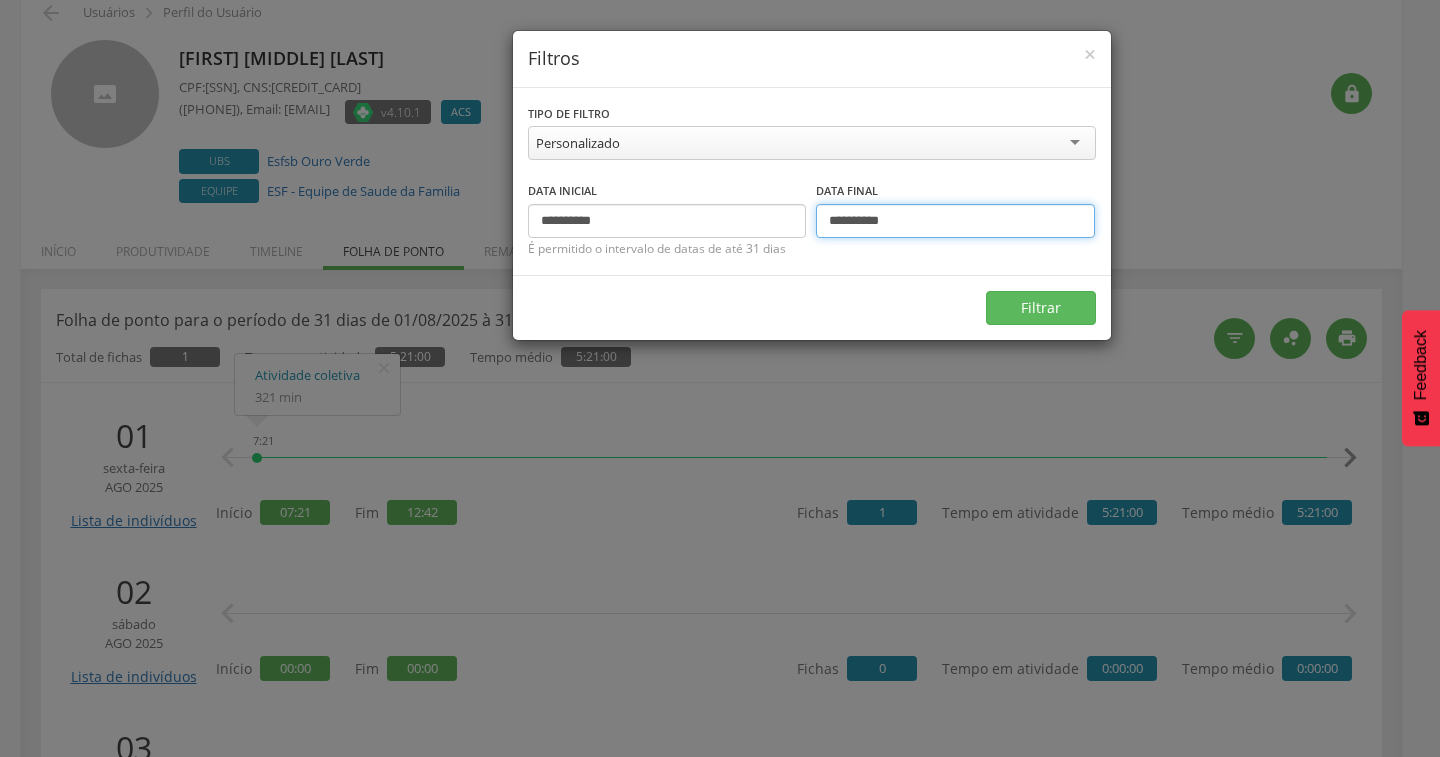 click on "**********" at bounding box center (955, 221) 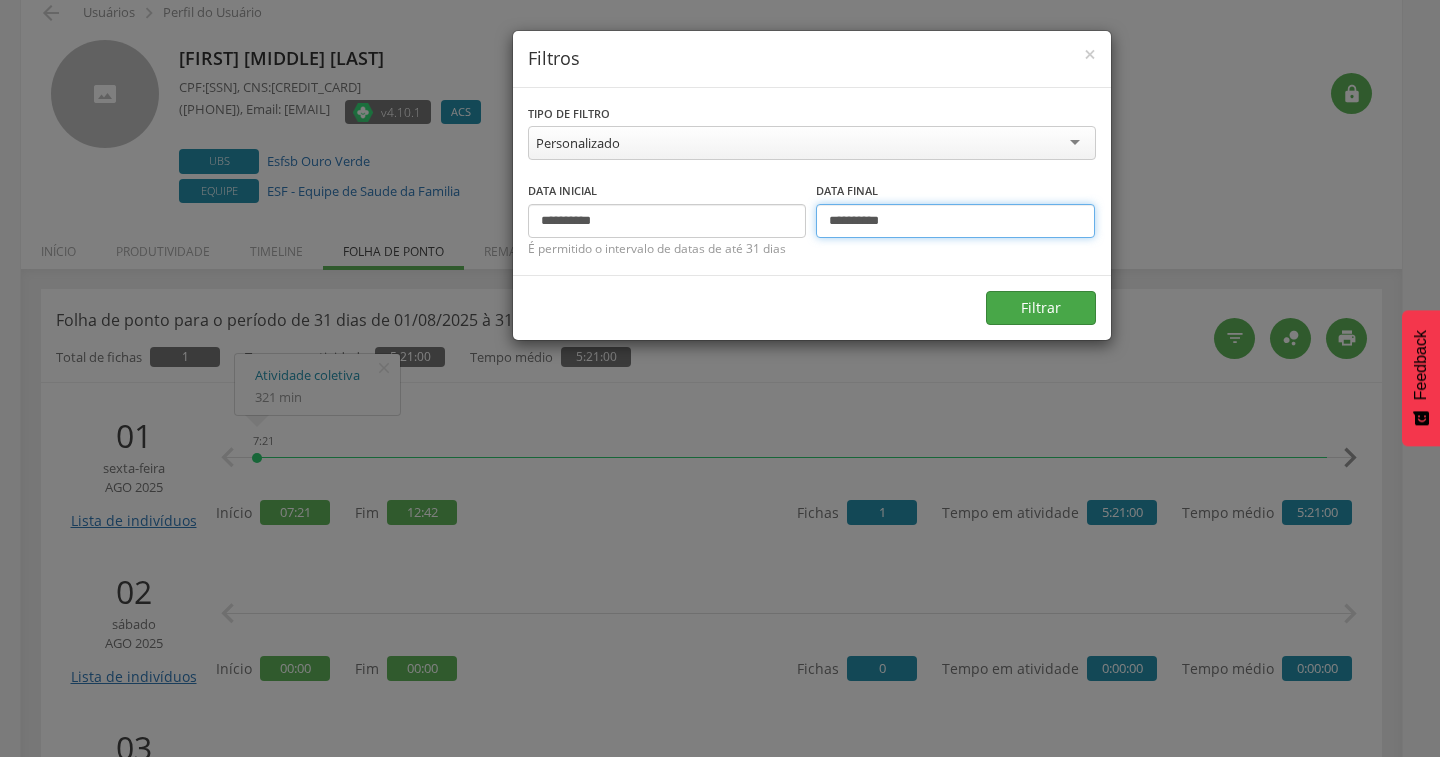 type on "**********" 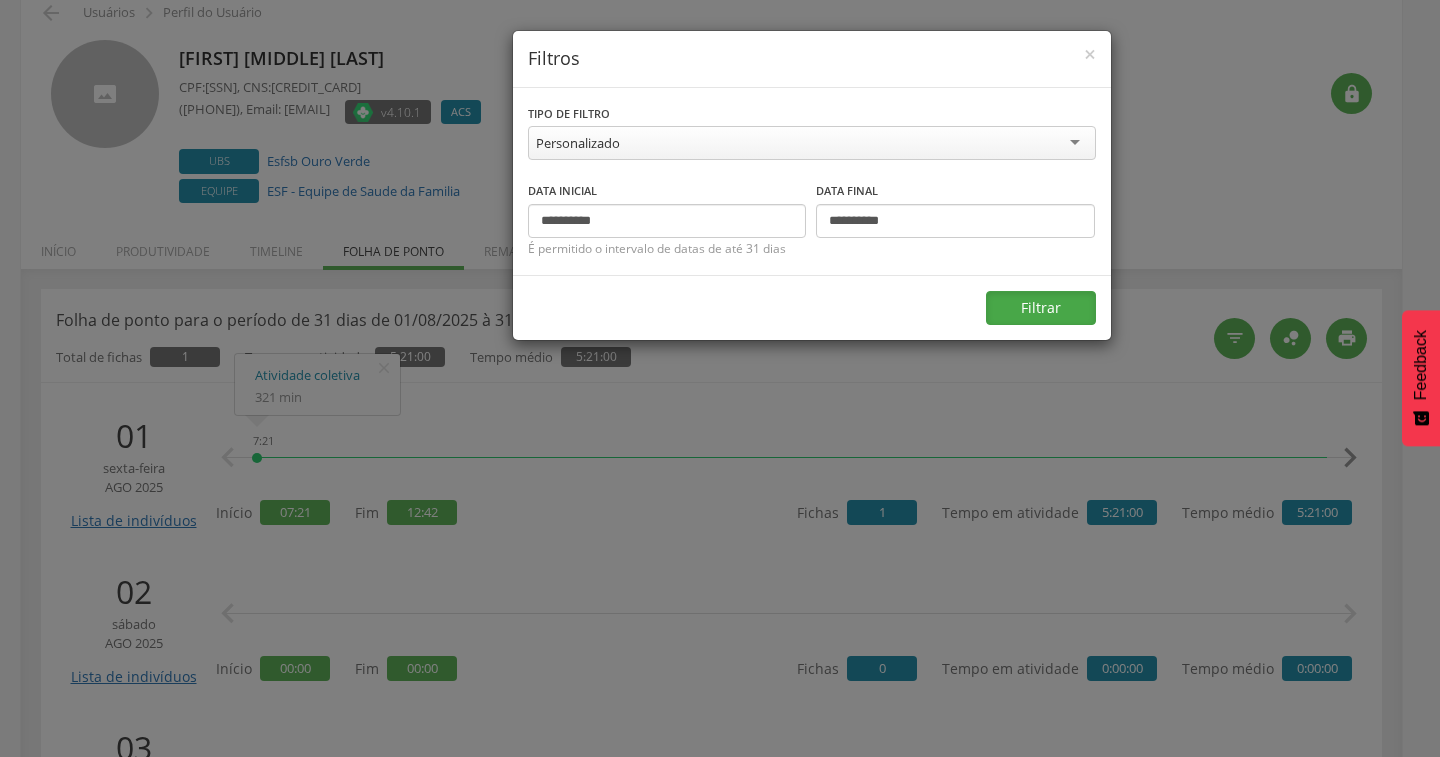 click on "Filtrar" at bounding box center [1041, 308] 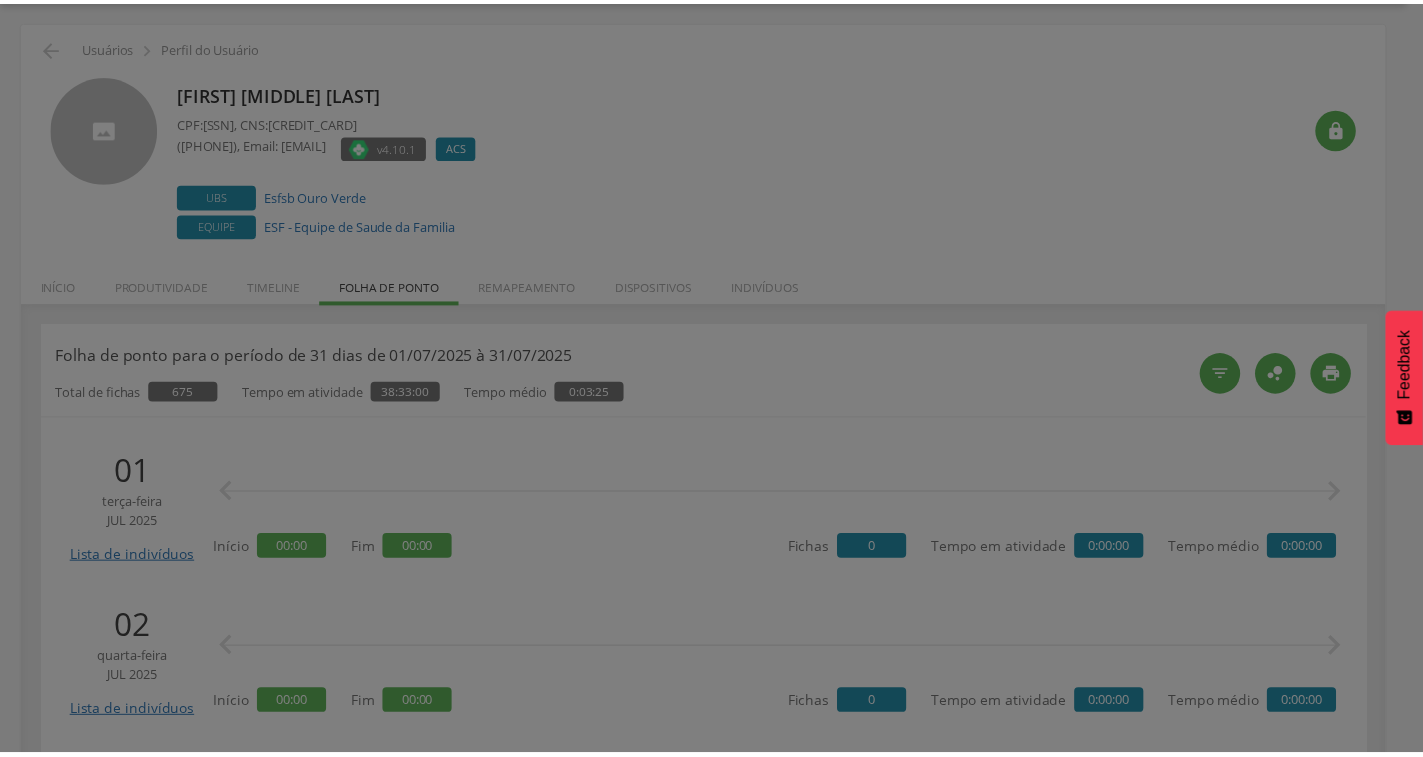 scroll, scrollTop: 95, scrollLeft: 0, axis: vertical 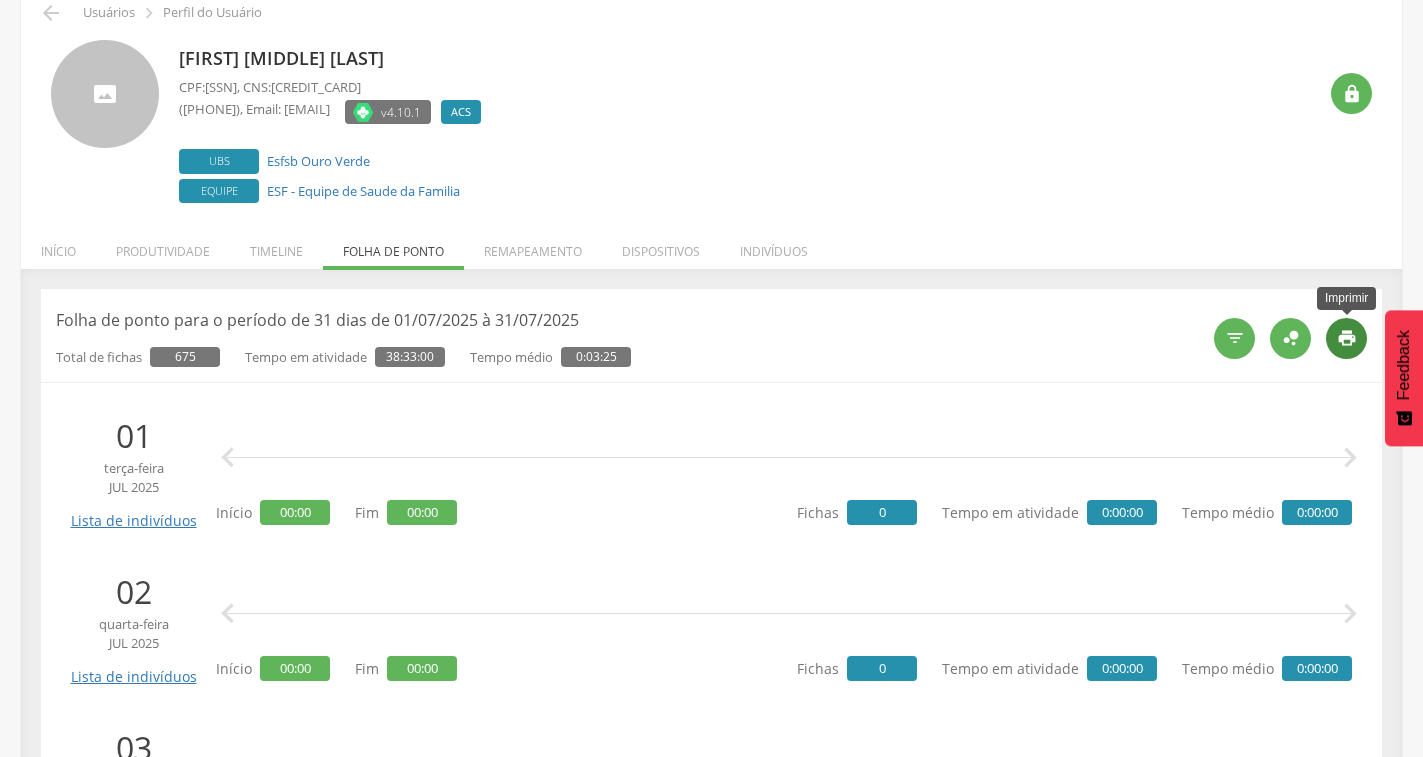 click on "" at bounding box center [1347, 338] 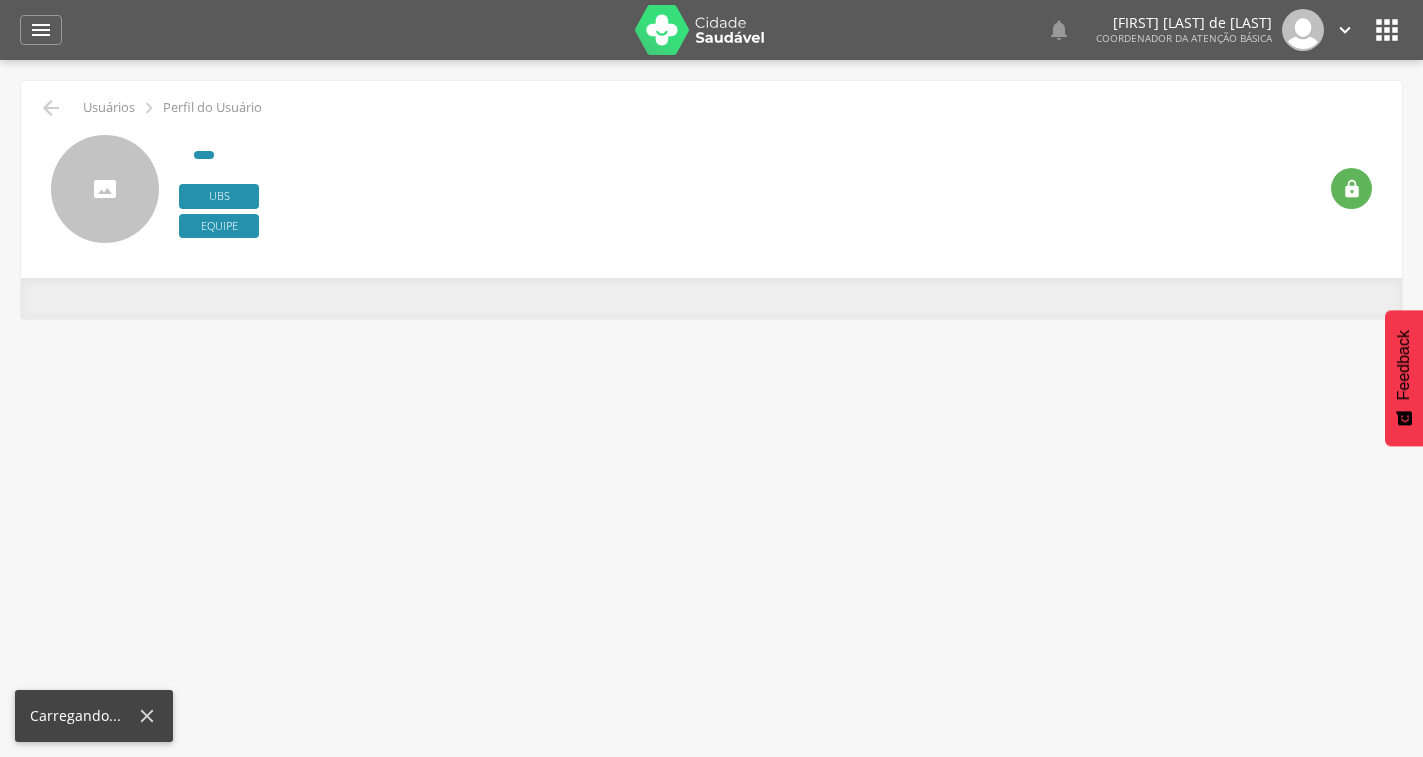 scroll, scrollTop: 0, scrollLeft: 0, axis: both 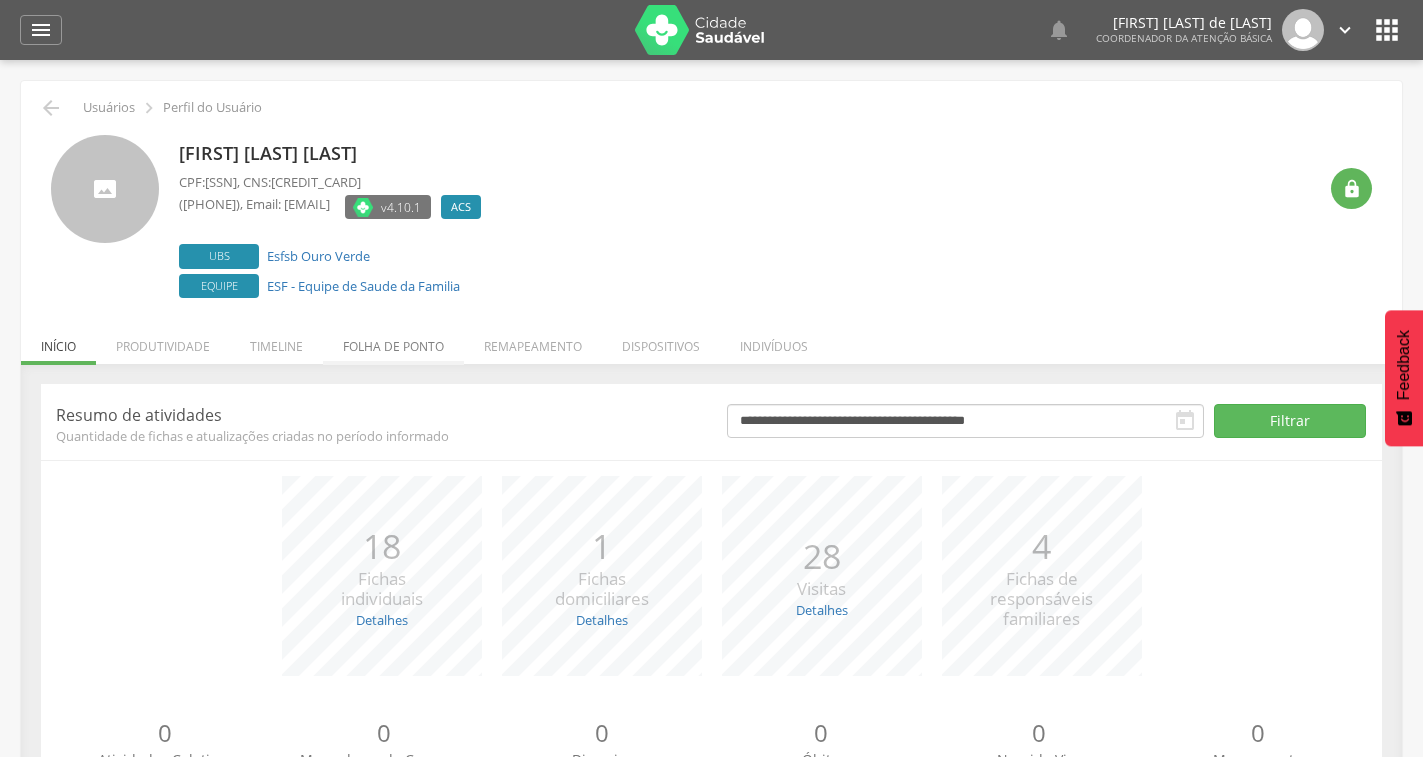 click on "Folha de ponto" at bounding box center [393, 341] 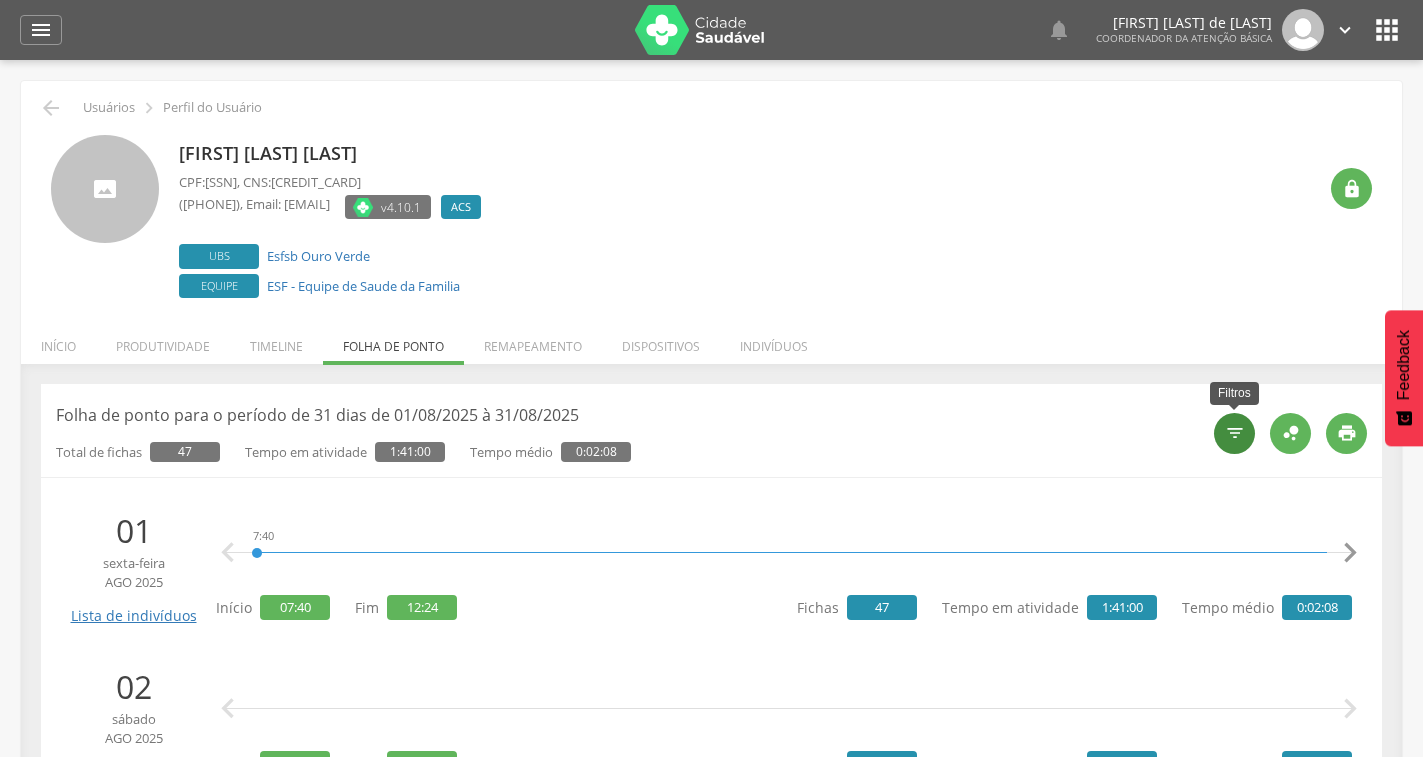 click on "" at bounding box center (1235, 433) 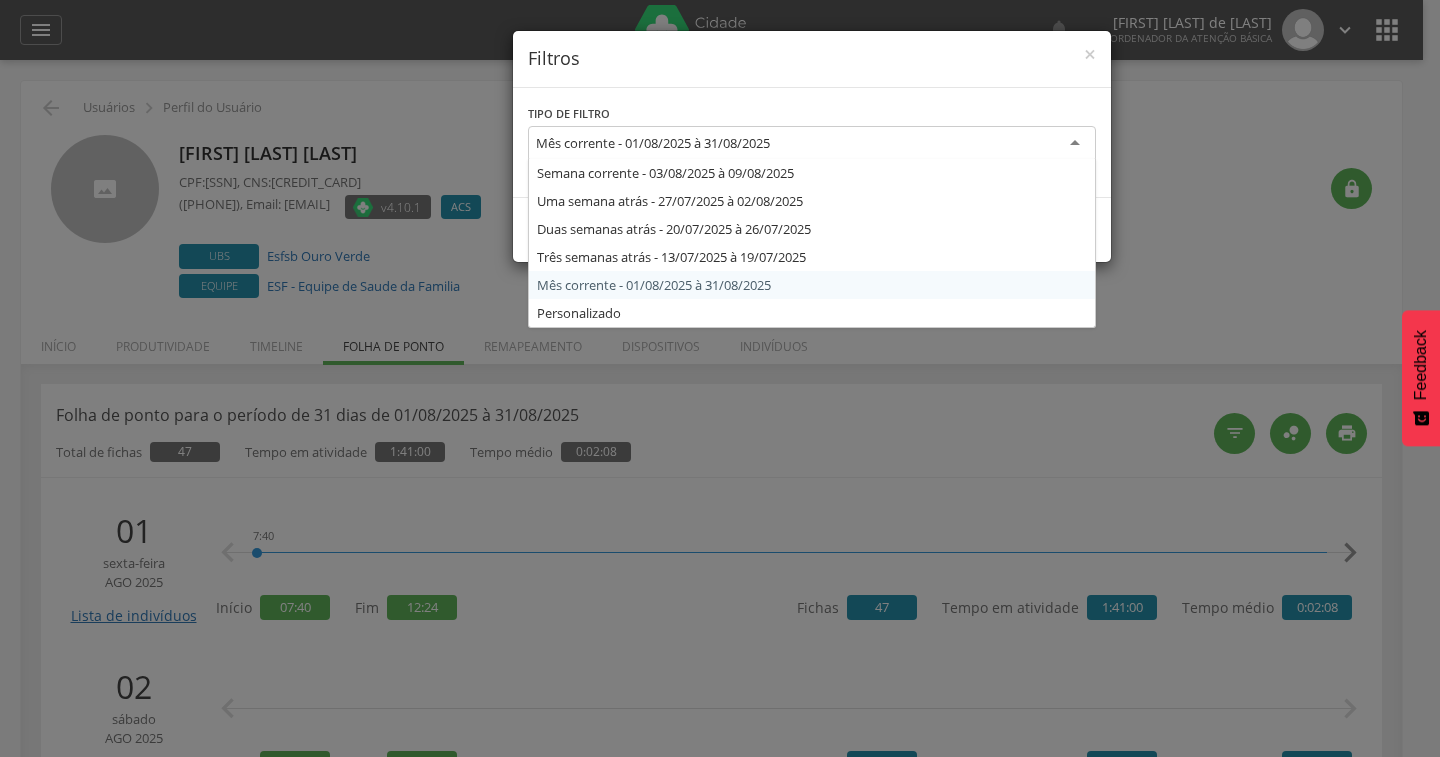 click on "Mês corrente - 01/08/2025 à 31/08/2025" at bounding box center (812, 144) 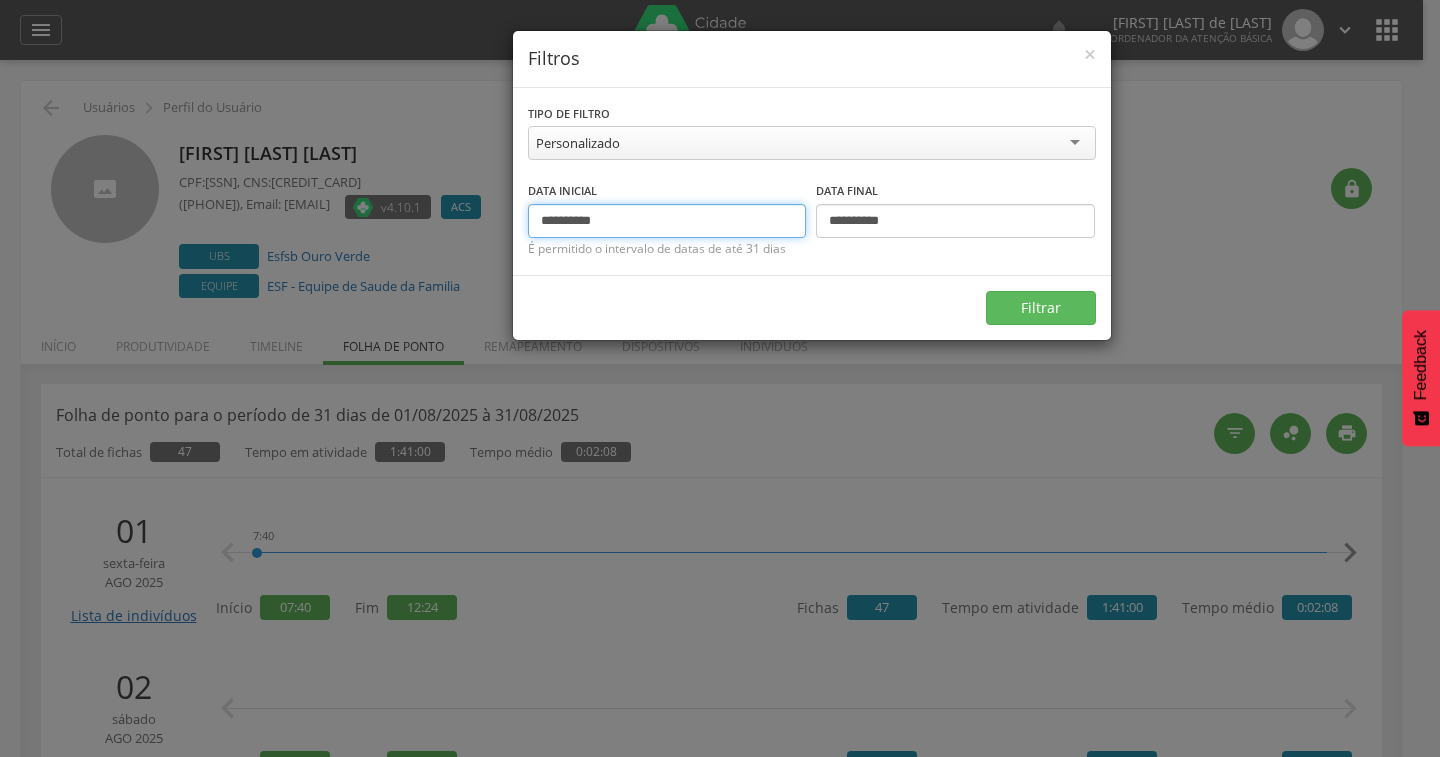click on "**********" at bounding box center [667, 221] 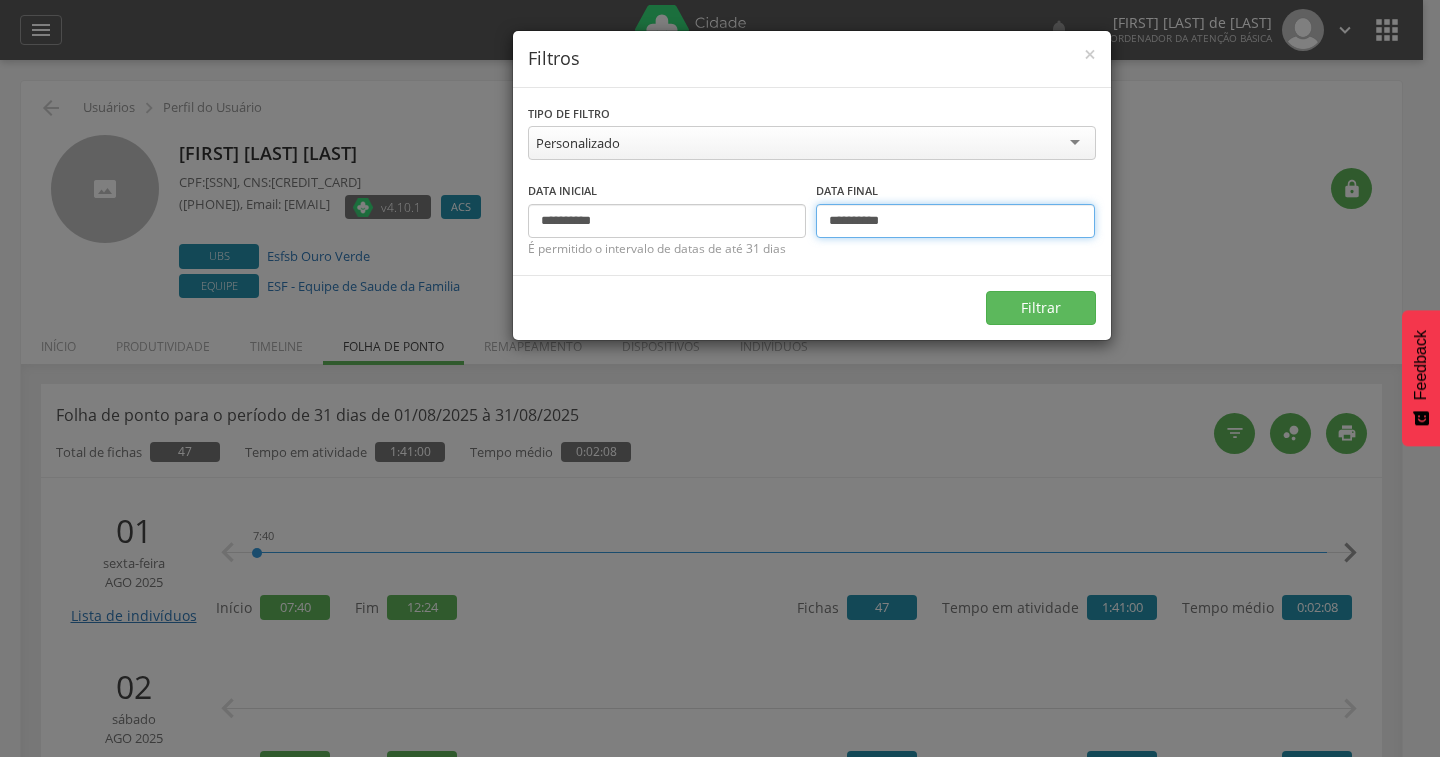 click on "**********" at bounding box center (955, 221) 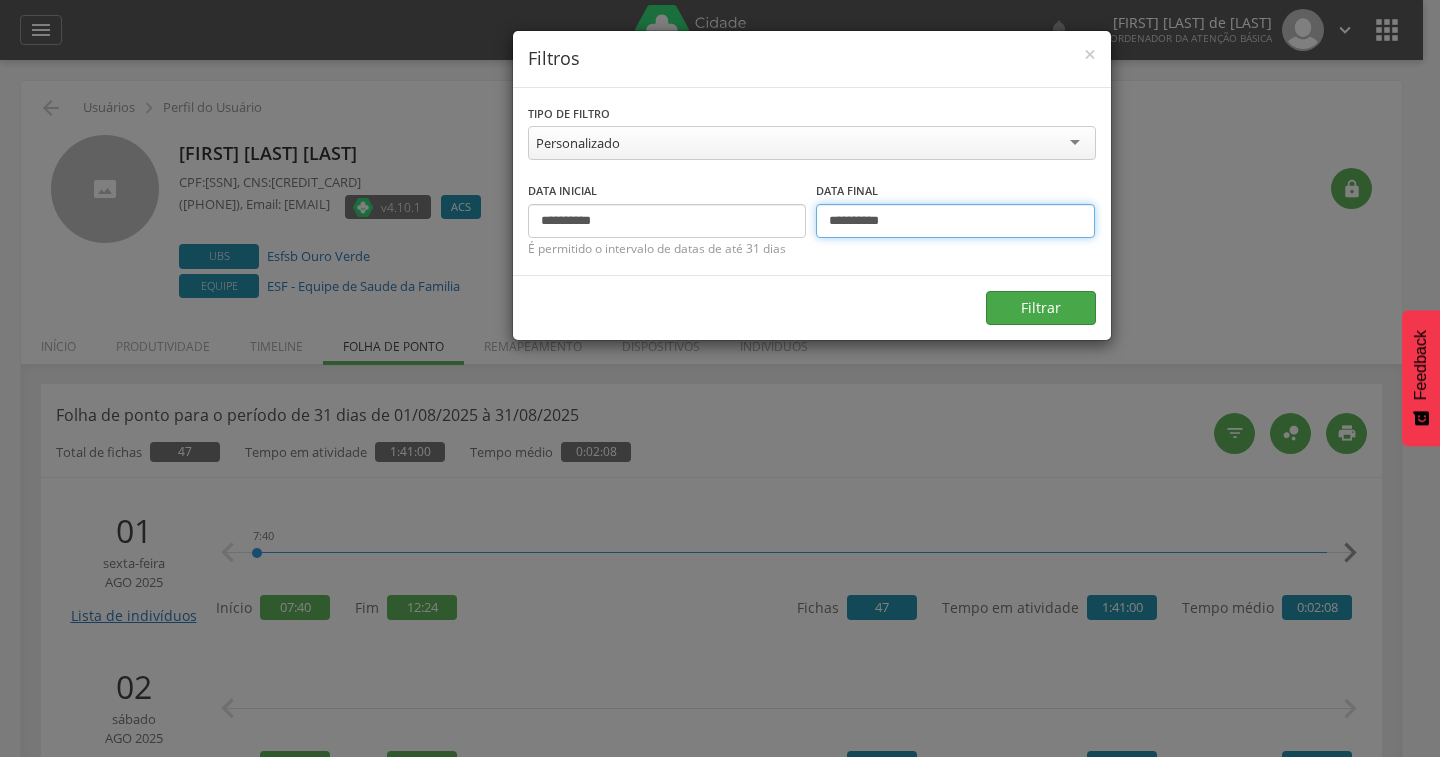 type on "**********" 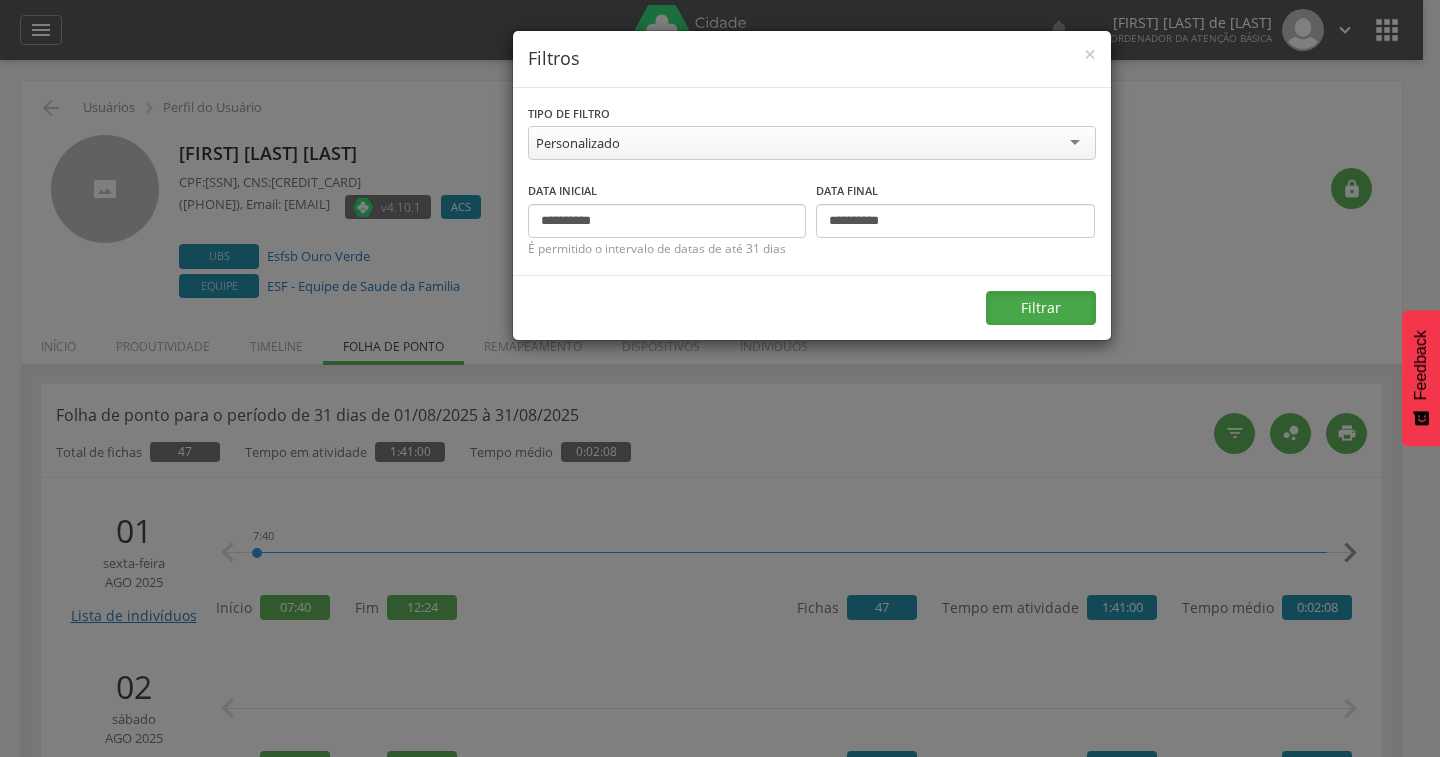 click on "Filtrar" at bounding box center (1041, 308) 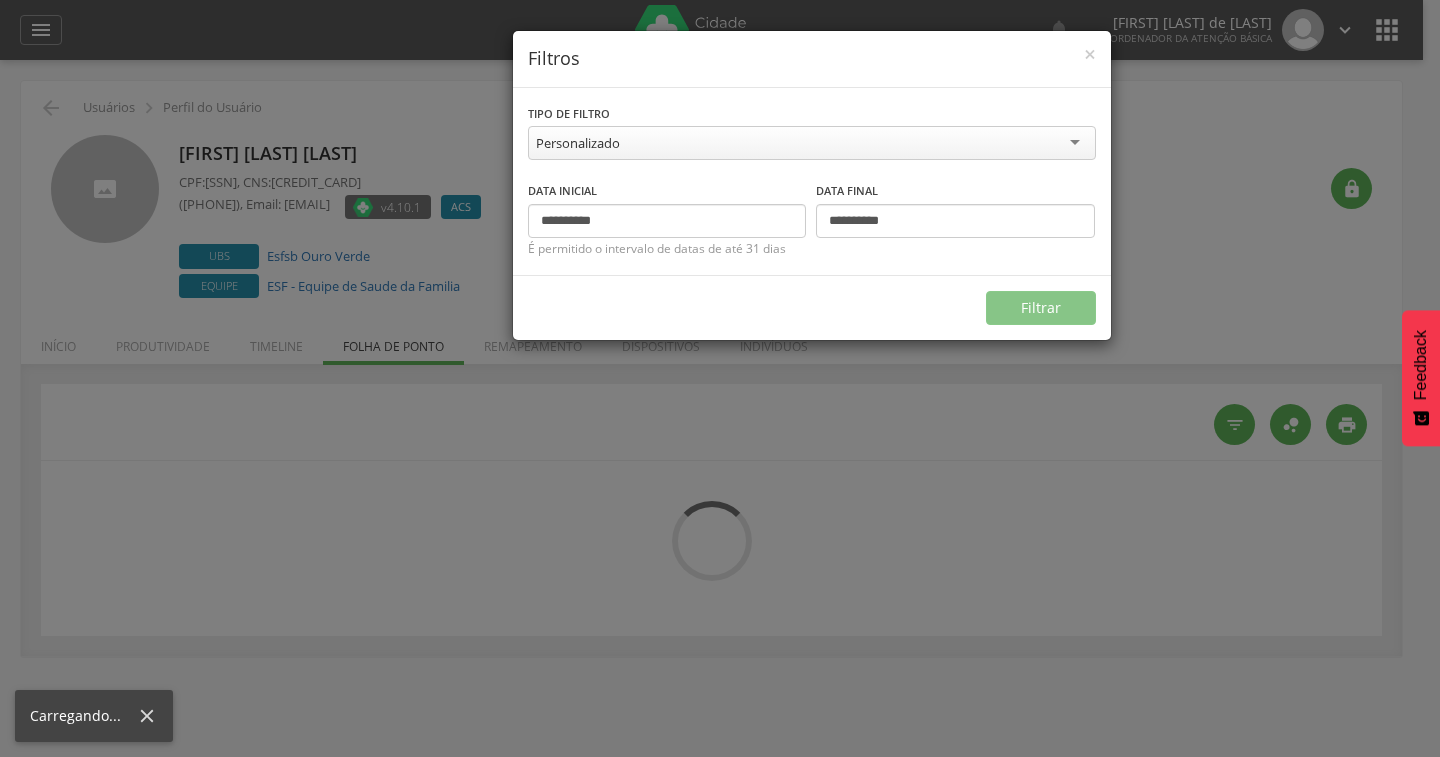 type on "**********" 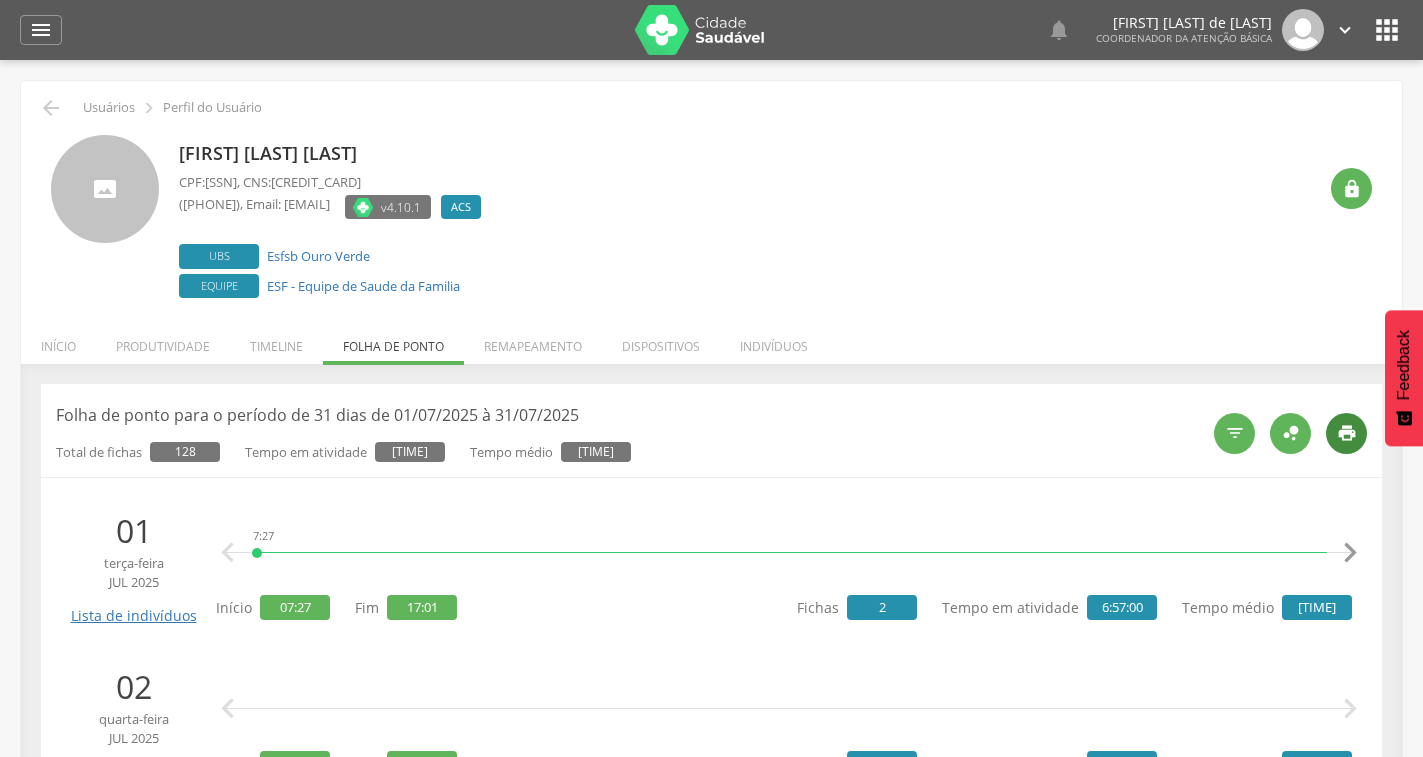 click on "" at bounding box center [1347, 433] 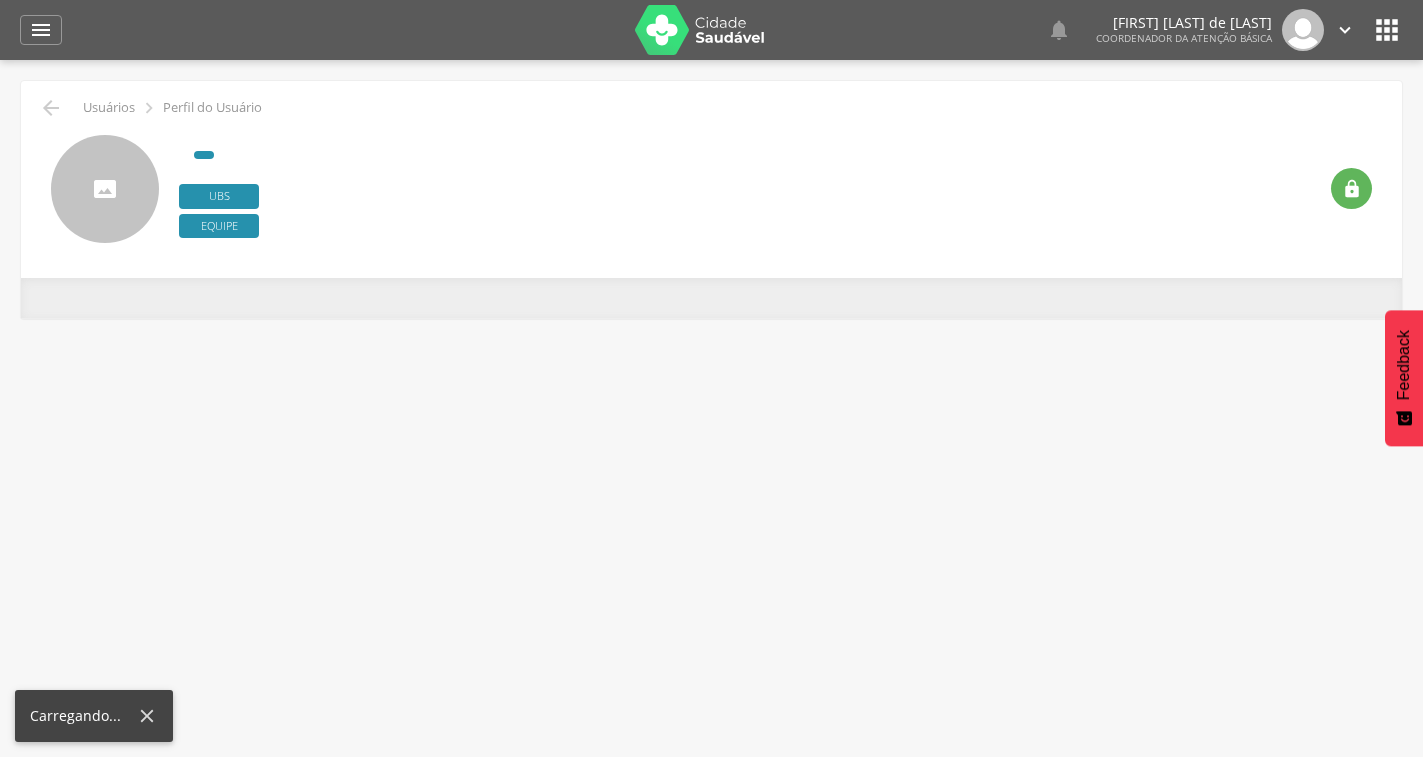 scroll, scrollTop: 0, scrollLeft: 0, axis: both 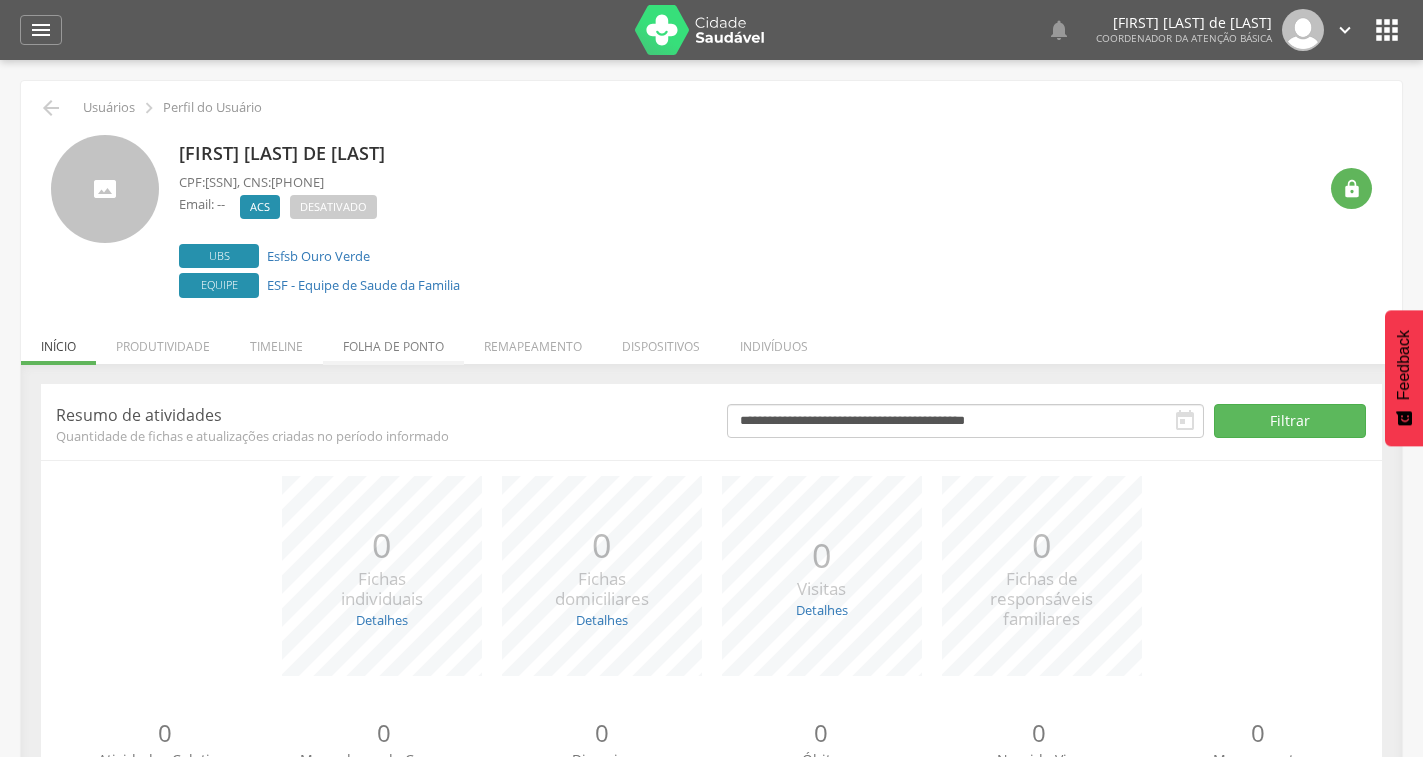 click on "Folha de ponto" at bounding box center (393, 341) 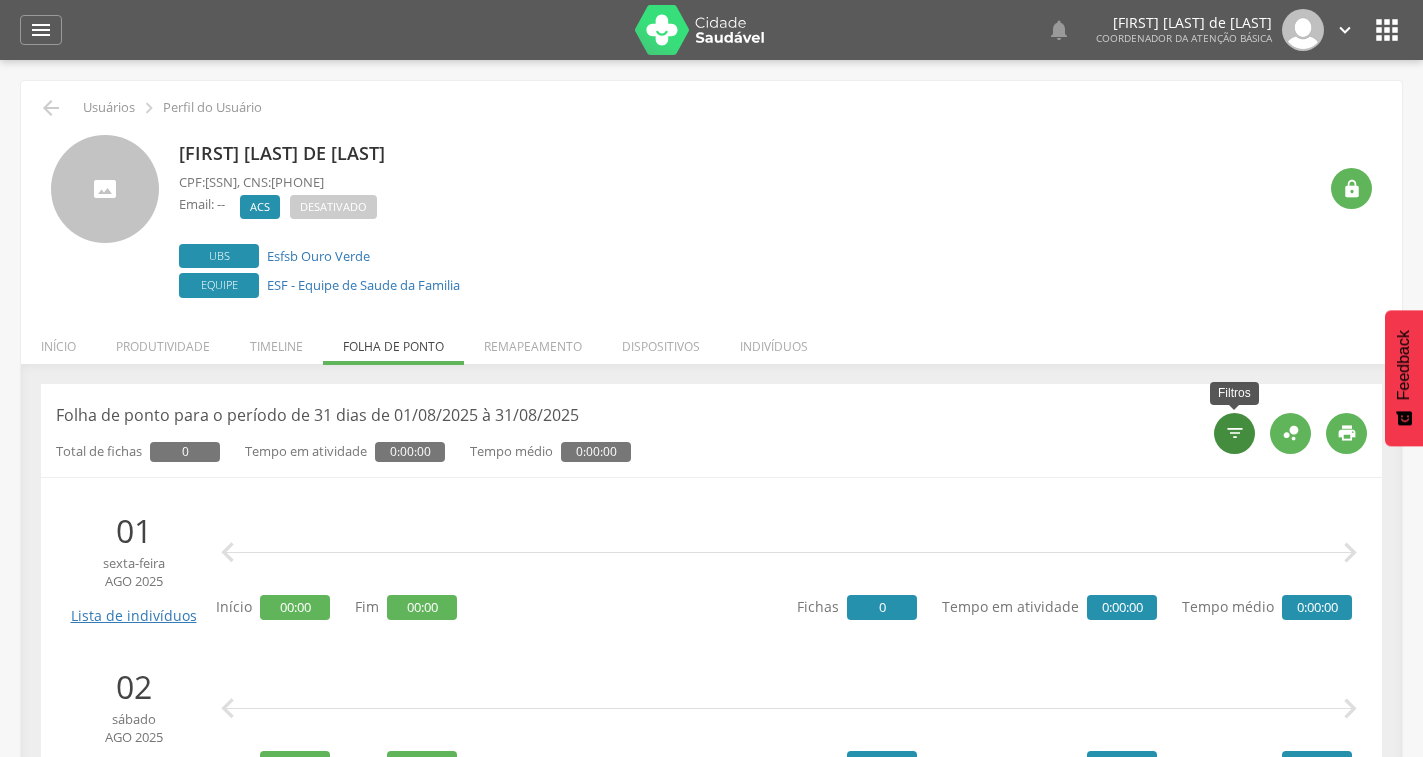 click on "" at bounding box center [1234, 433] 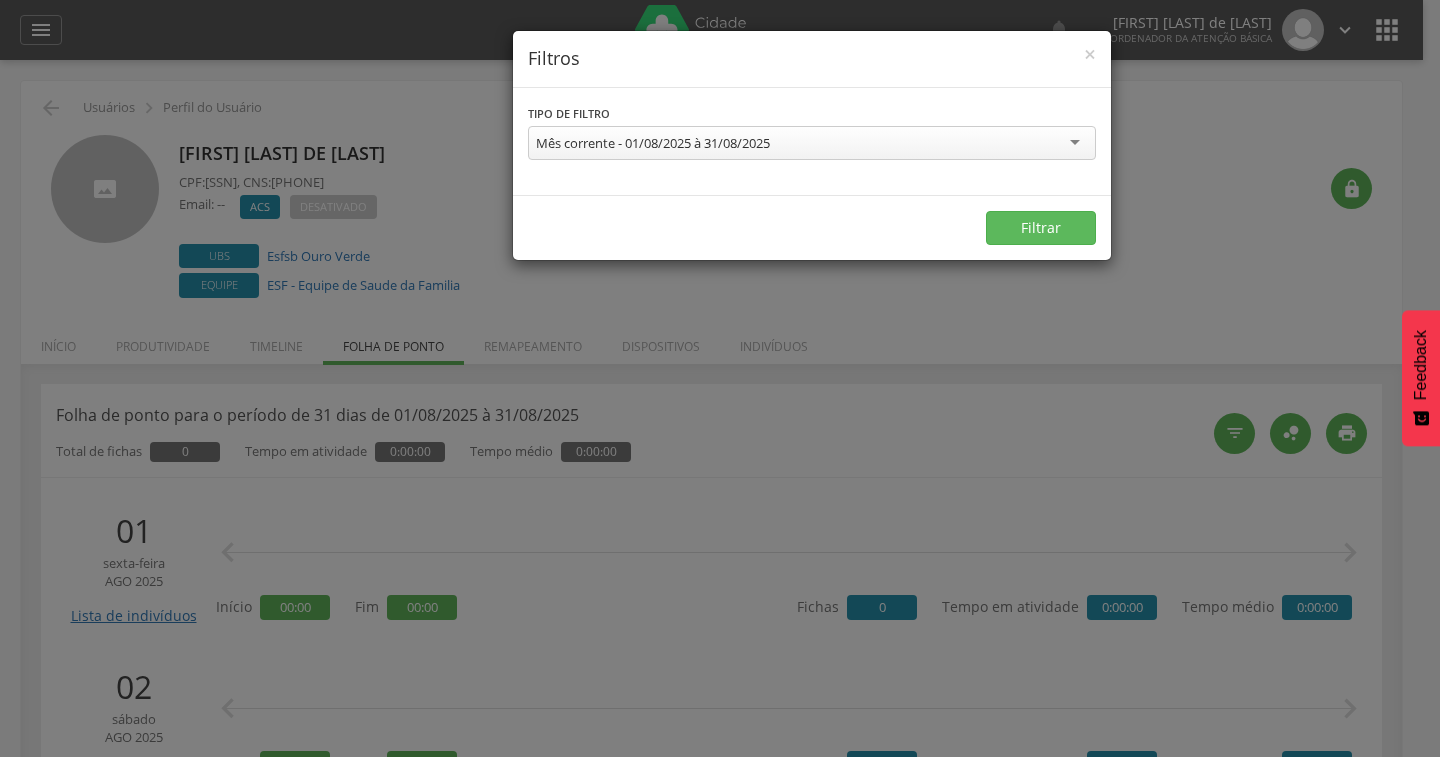 click on "Mês corrente - 01/08/2025 à 31/08/2025" at bounding box center [812, 143] 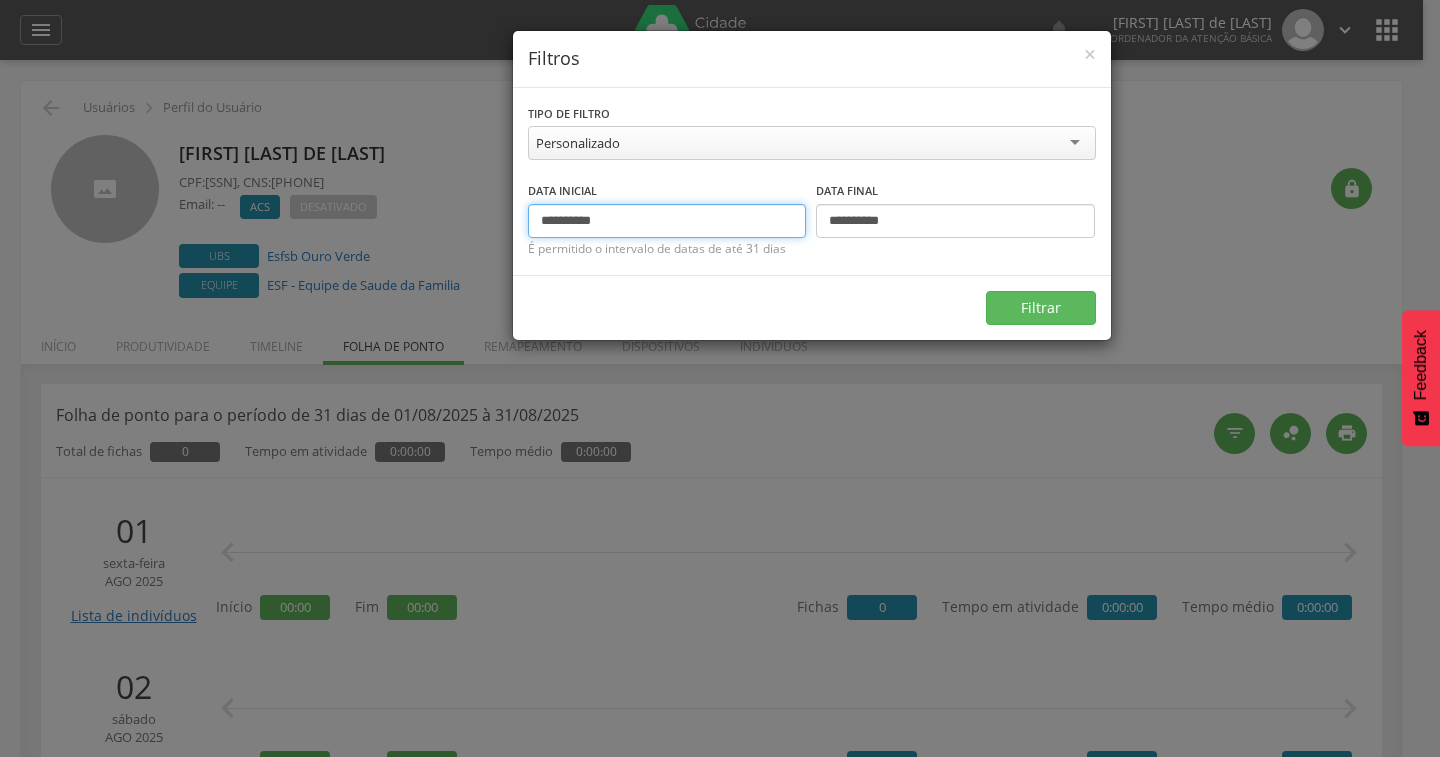 click on "**********" at bounding box center [667, 221] 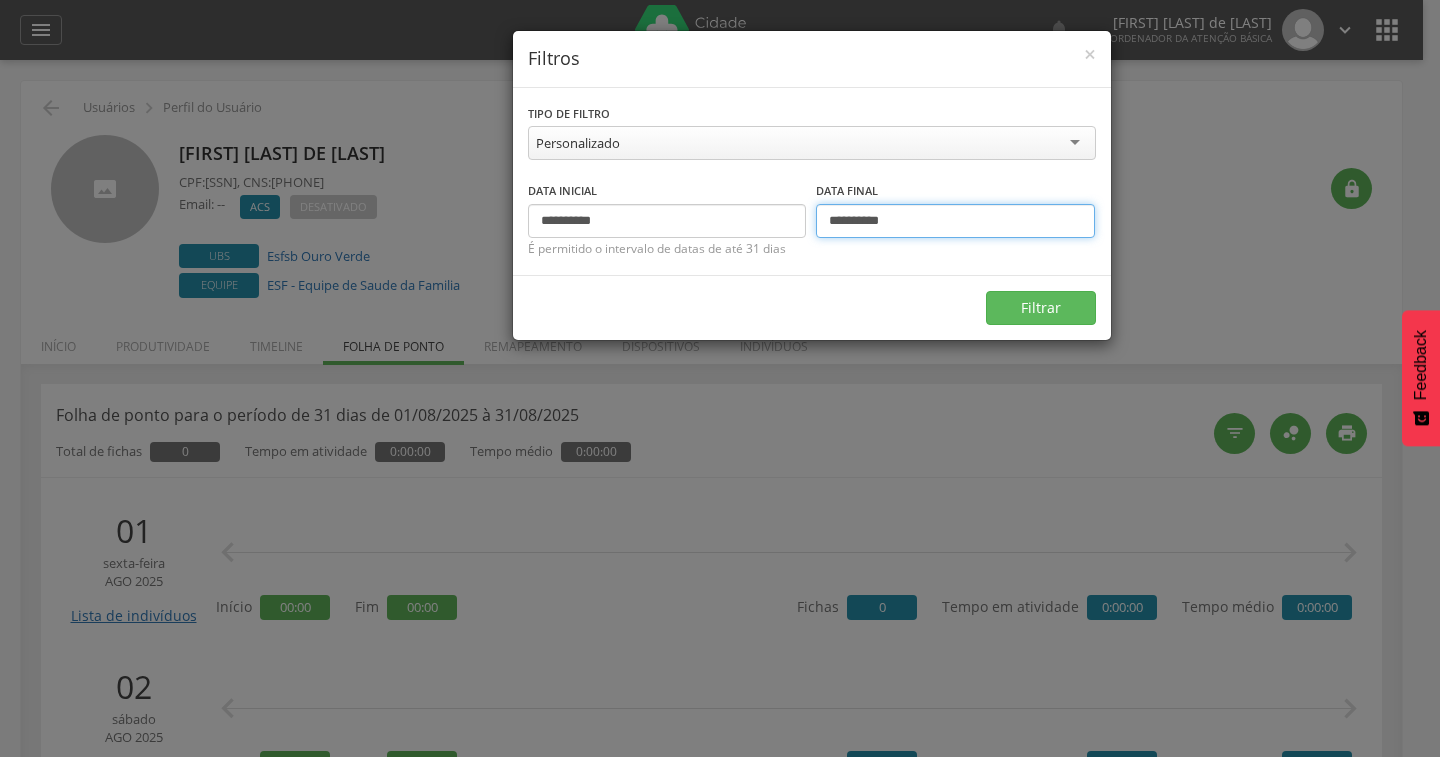 click on "**********" at bounding box center [955, 221] 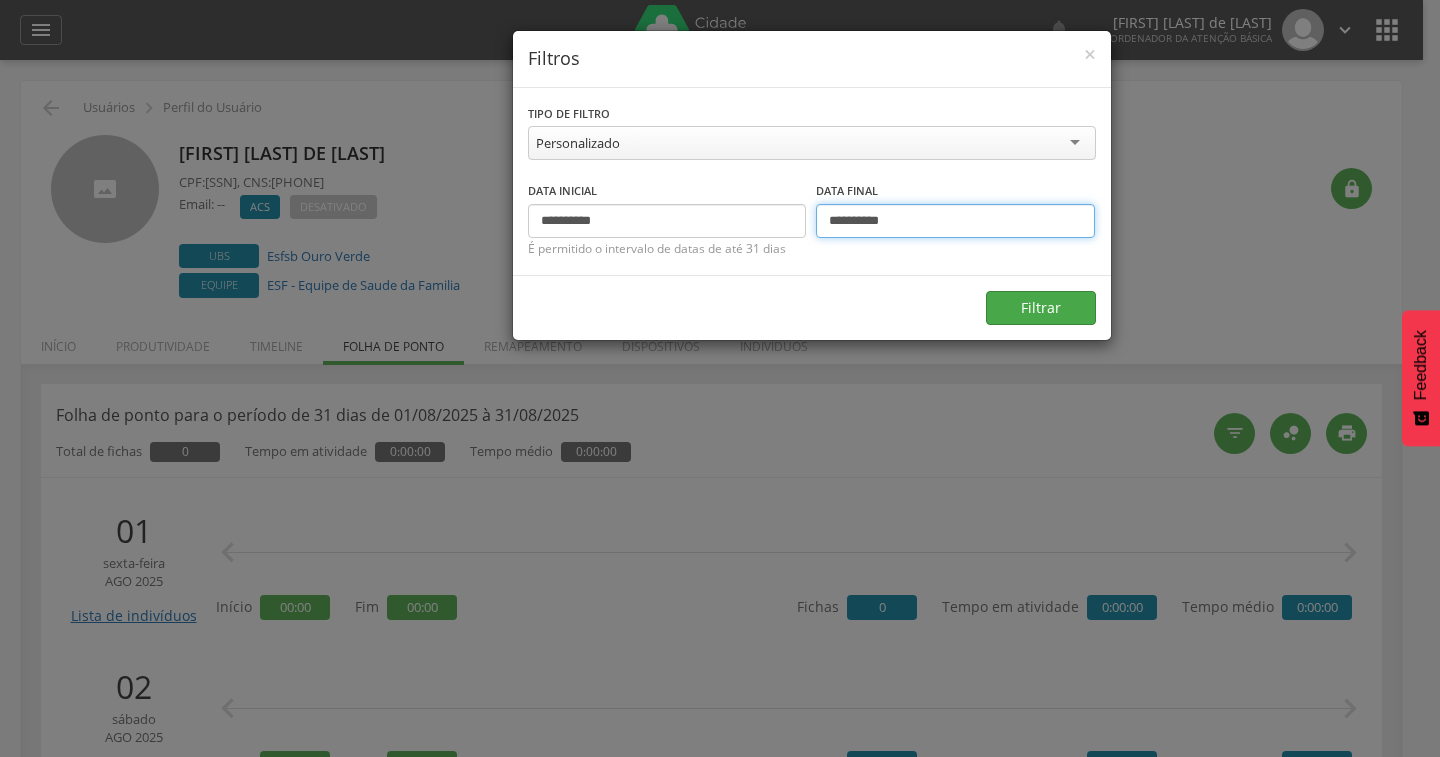 type on "**********" 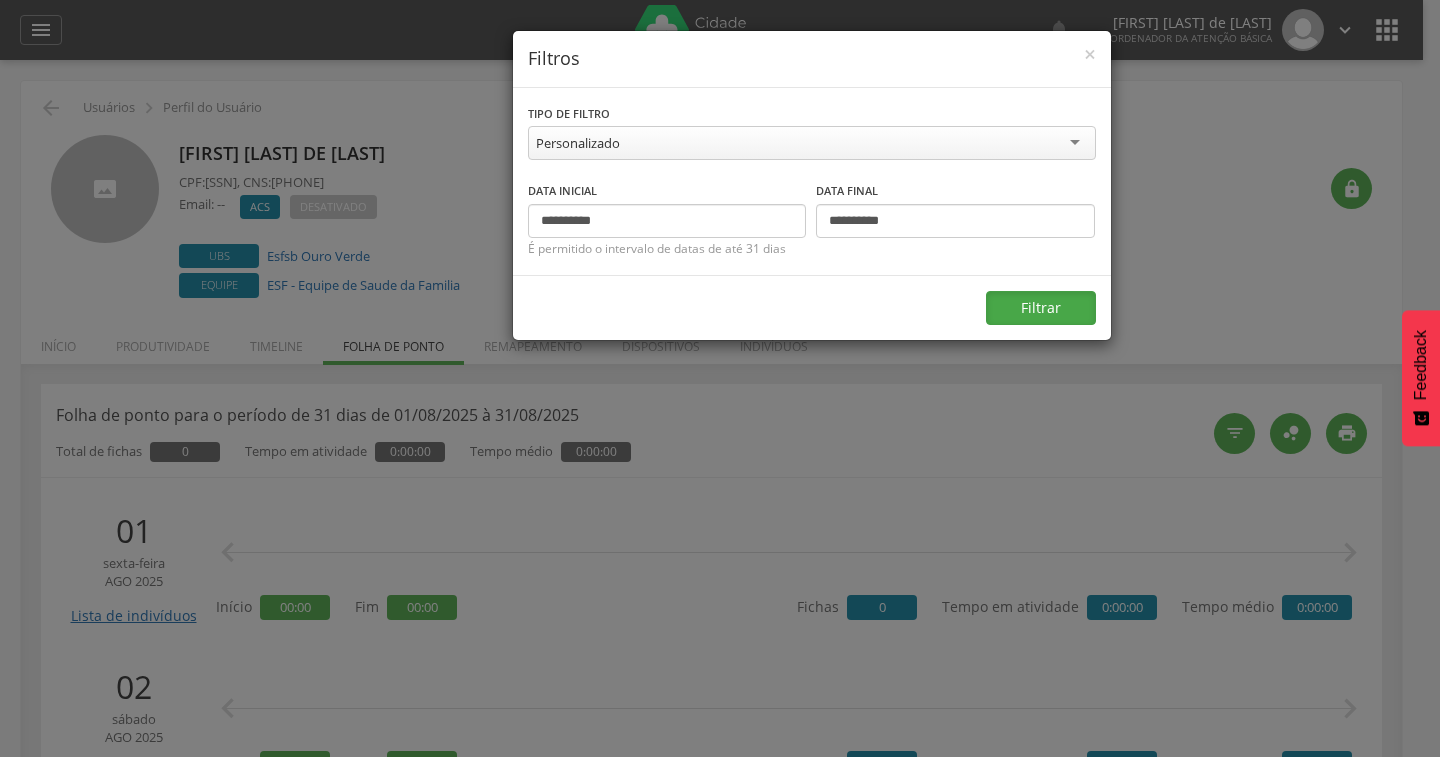 click on "Filtrar" at bounding box center (1041, 308) 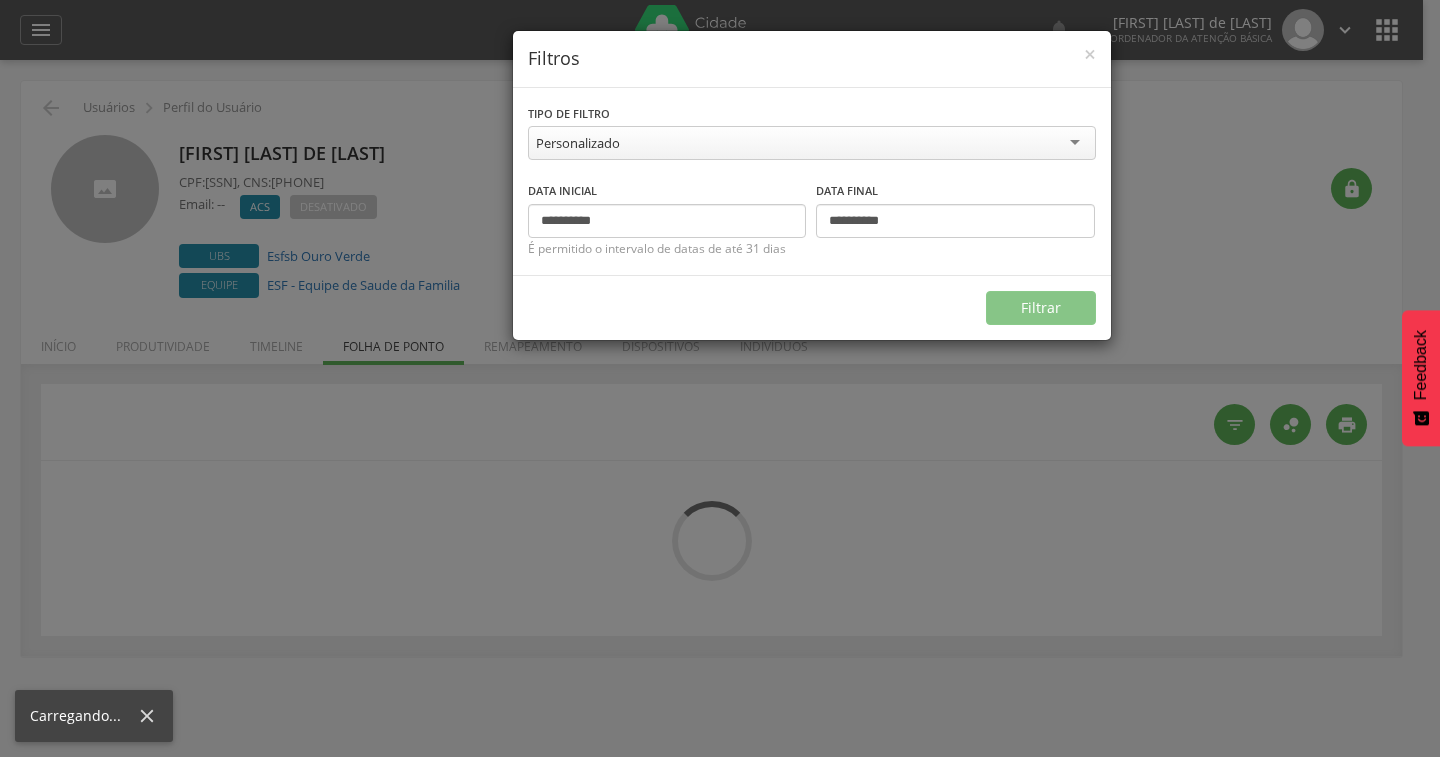 type on "**********" 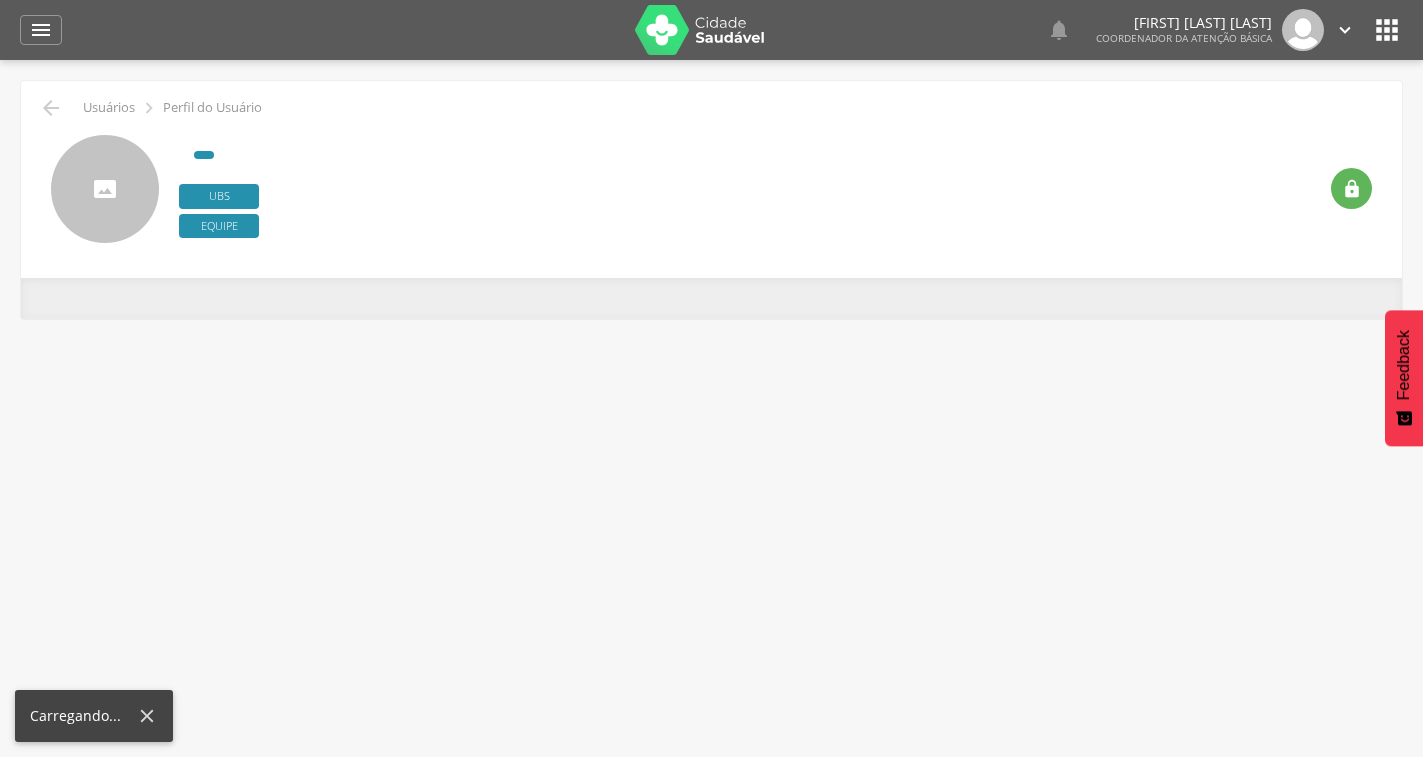 scroll, scrollTop: 0, scrollLeft: 0, axis: both 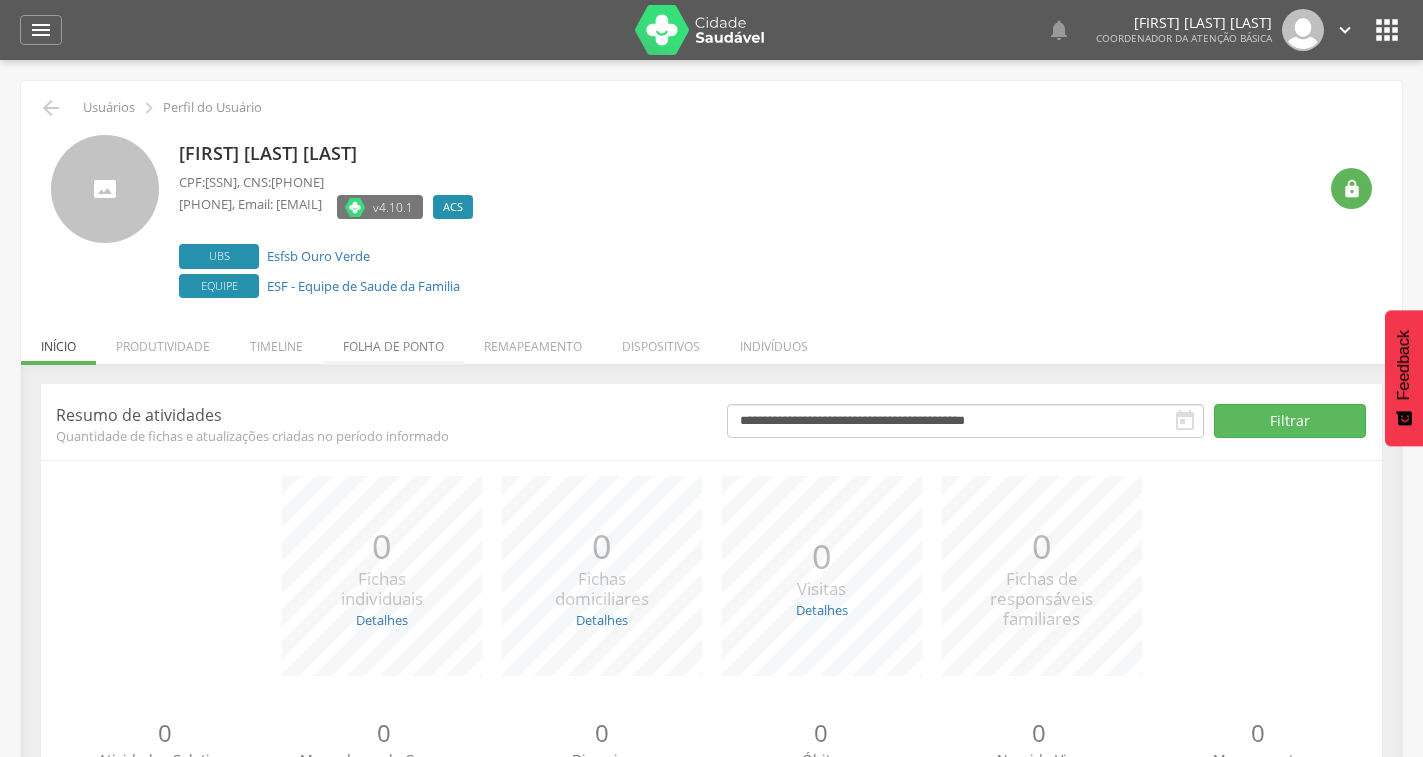 click on "Folha de ponto" at bounding box center [393, 341] 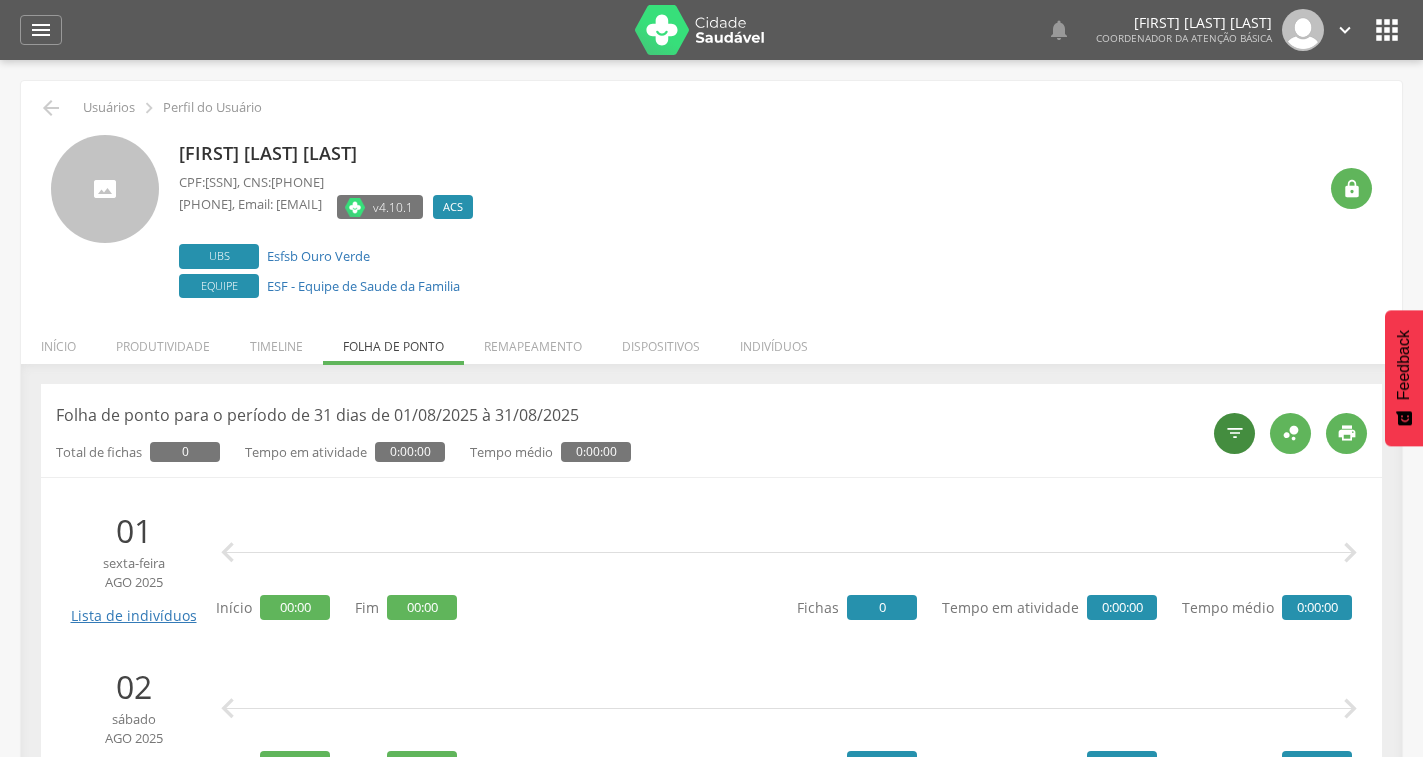 click on "" at bounding box center [1235, 433] 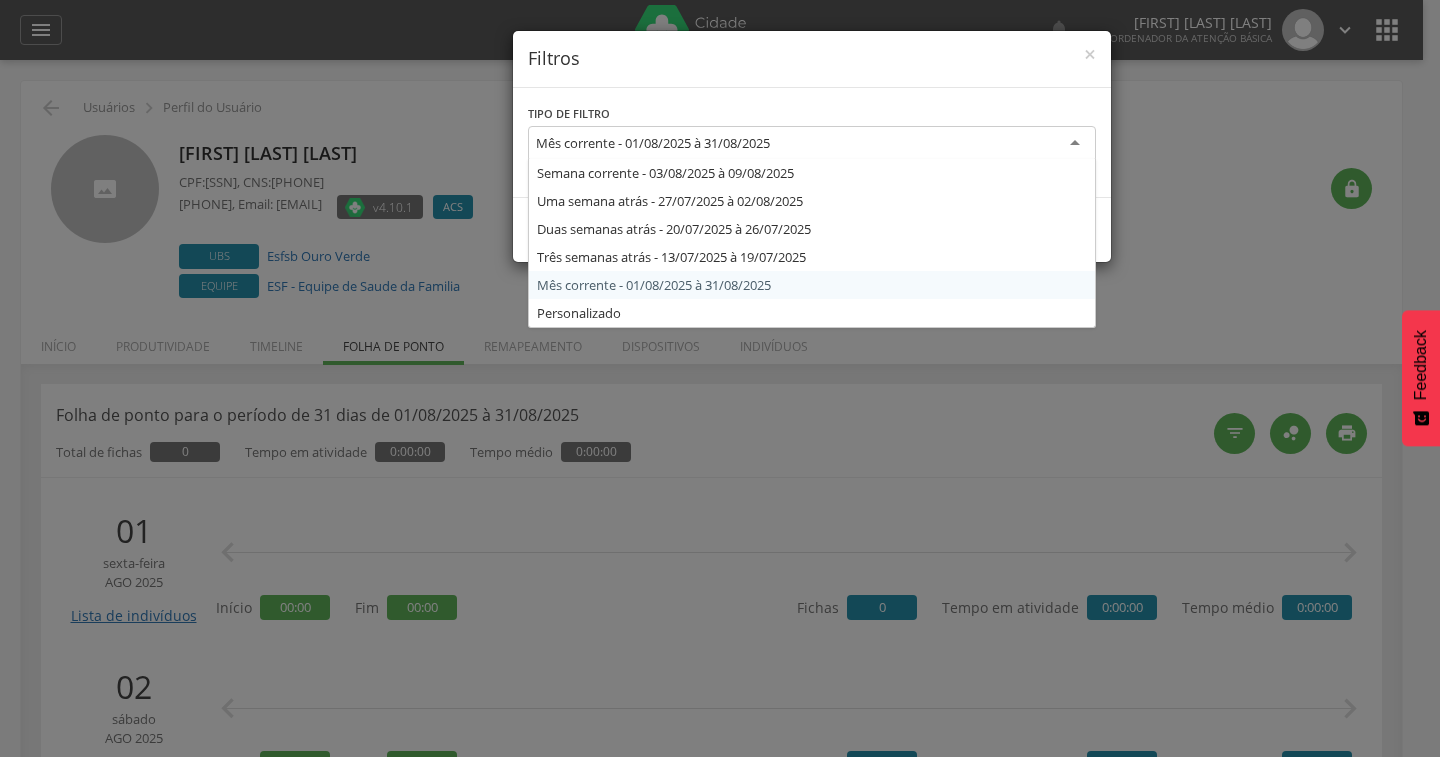 click on "Mês corrente - 01/08/2025 à 31/08/2025" at bounding box center [812, 144] 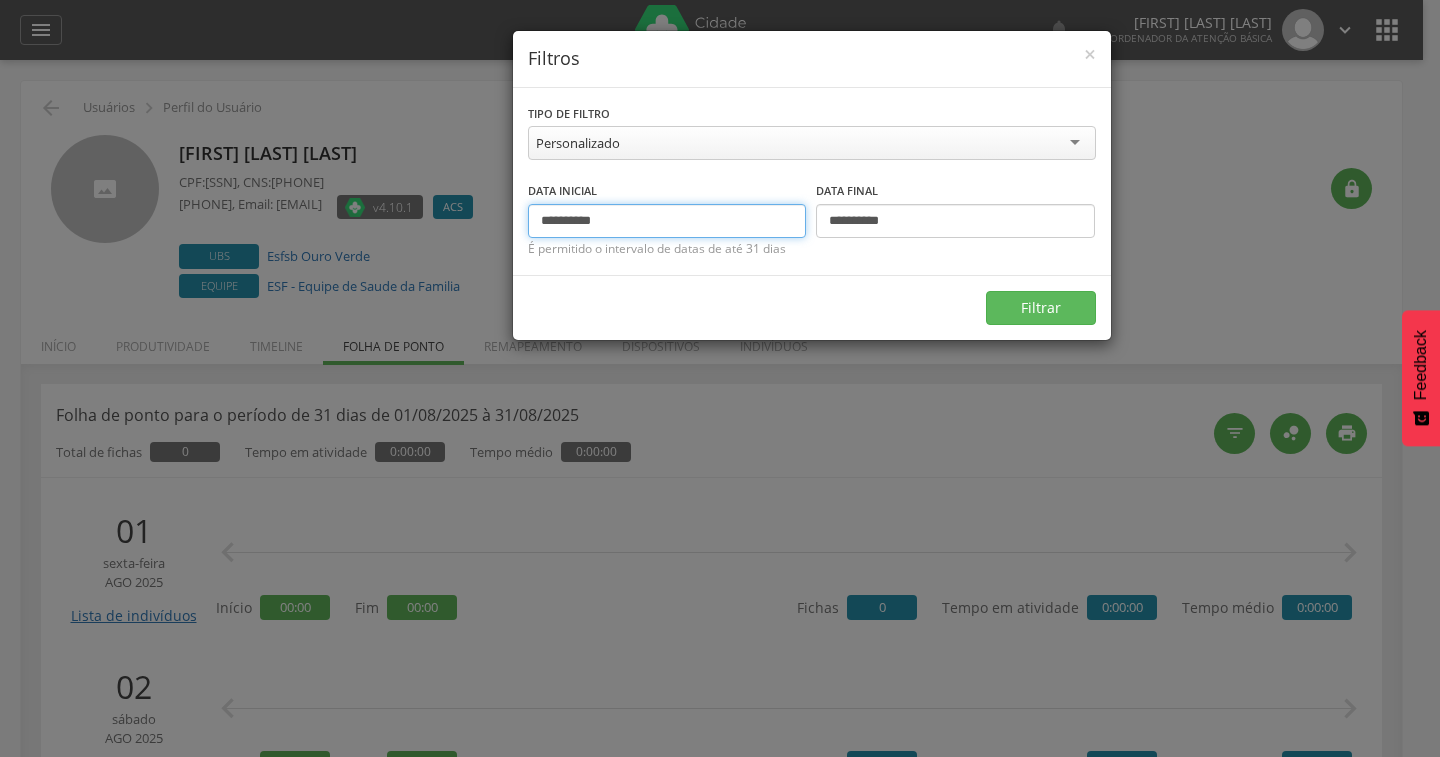 click on "**********" at bounding box center (667, 221) 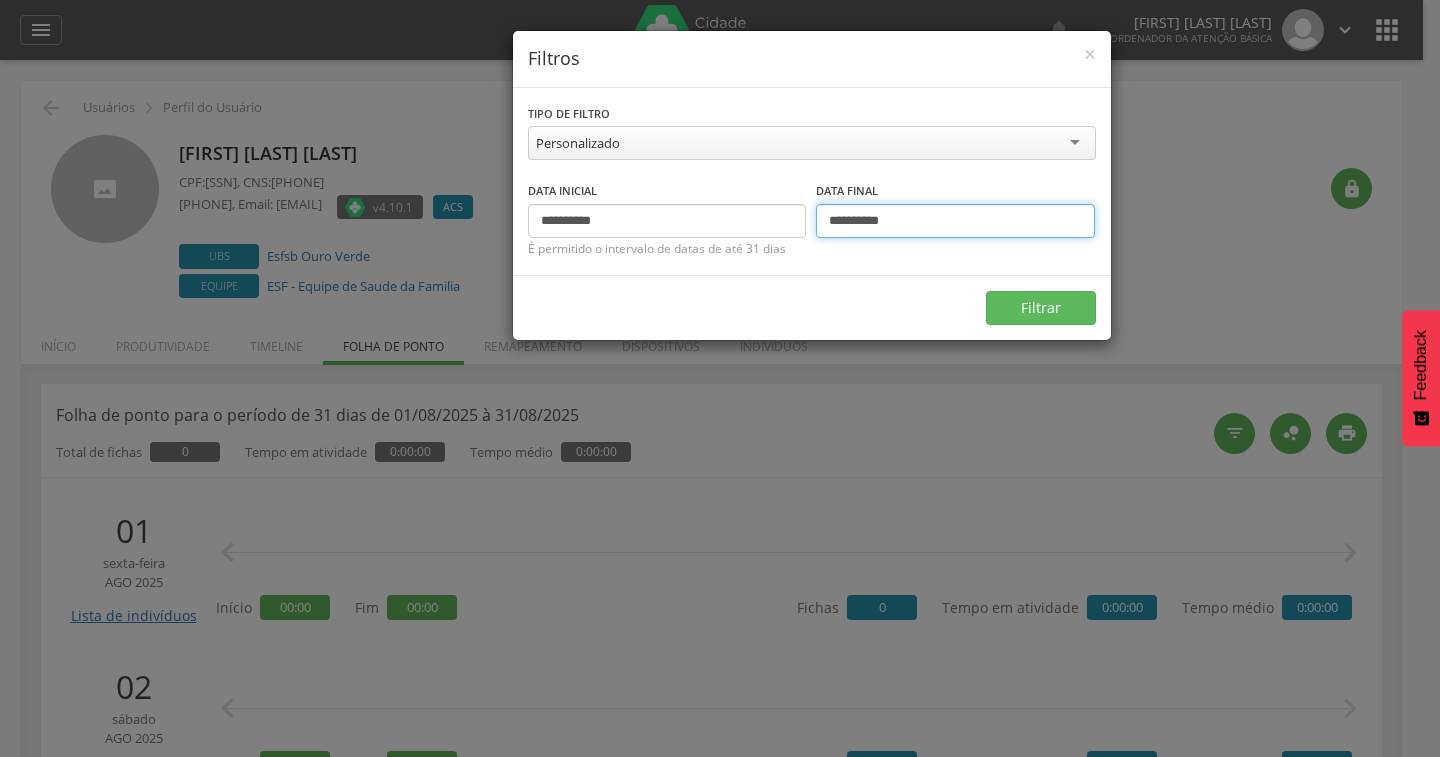 click on "**********" at bounding box center [955, 221] 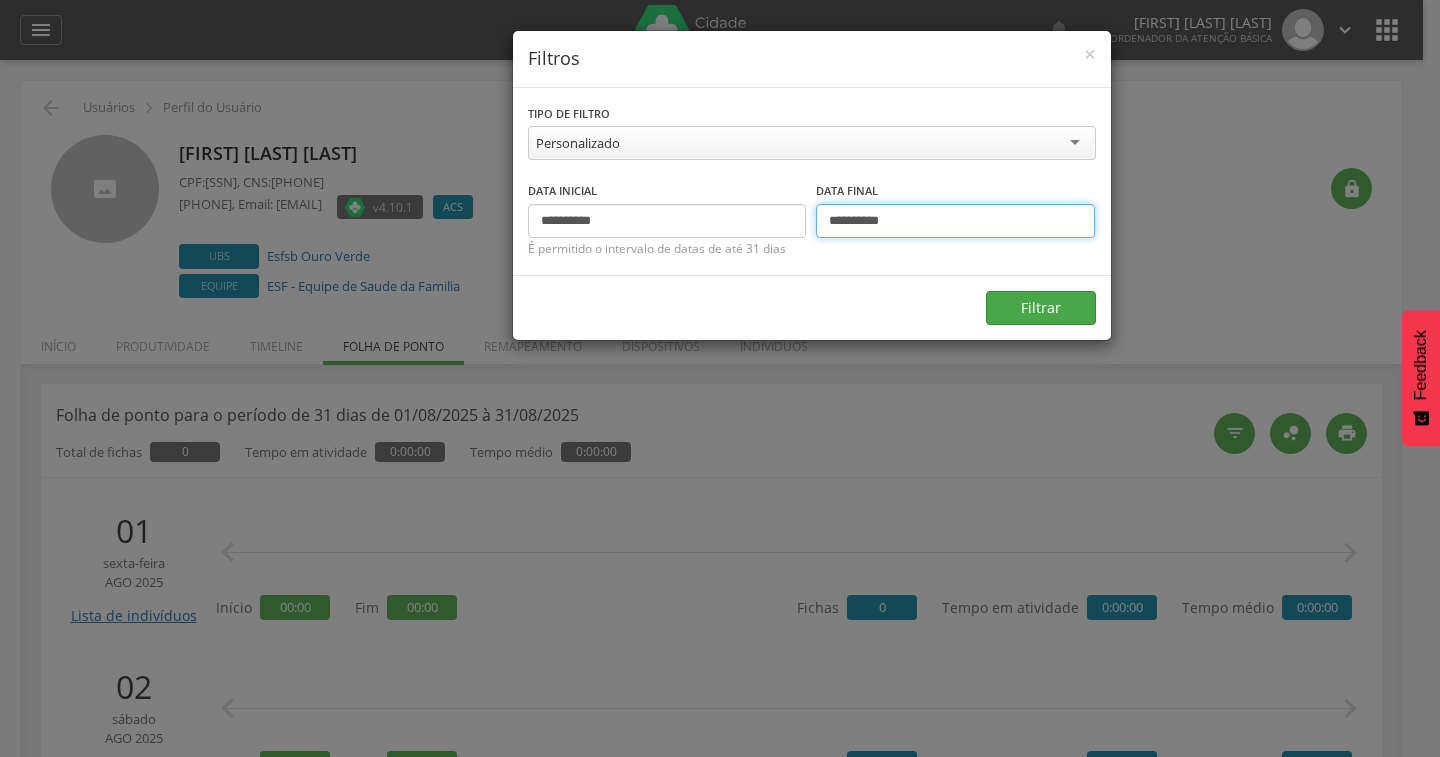 type on "**********" 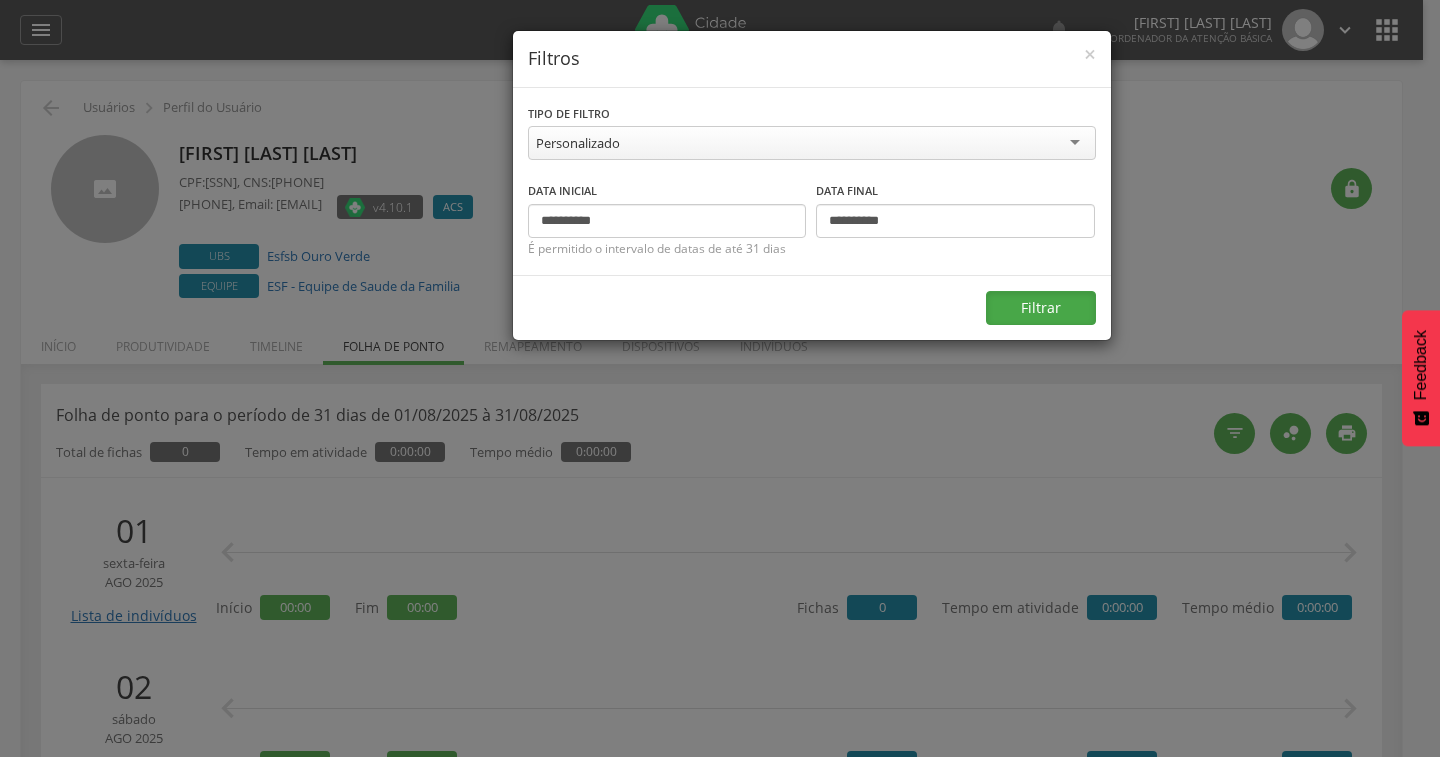 click on "Filtrar" at bounding box center [1041, 308] 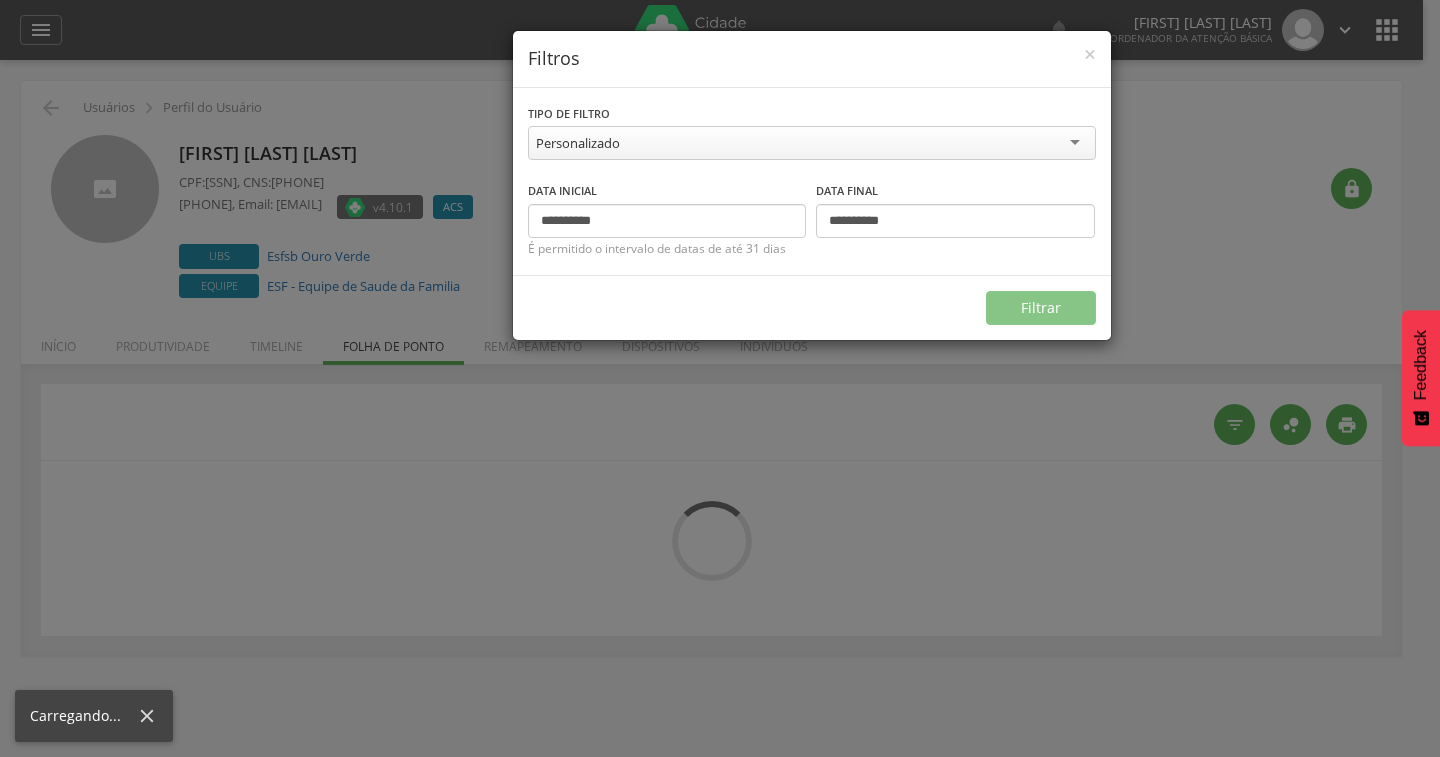 type on "**********" 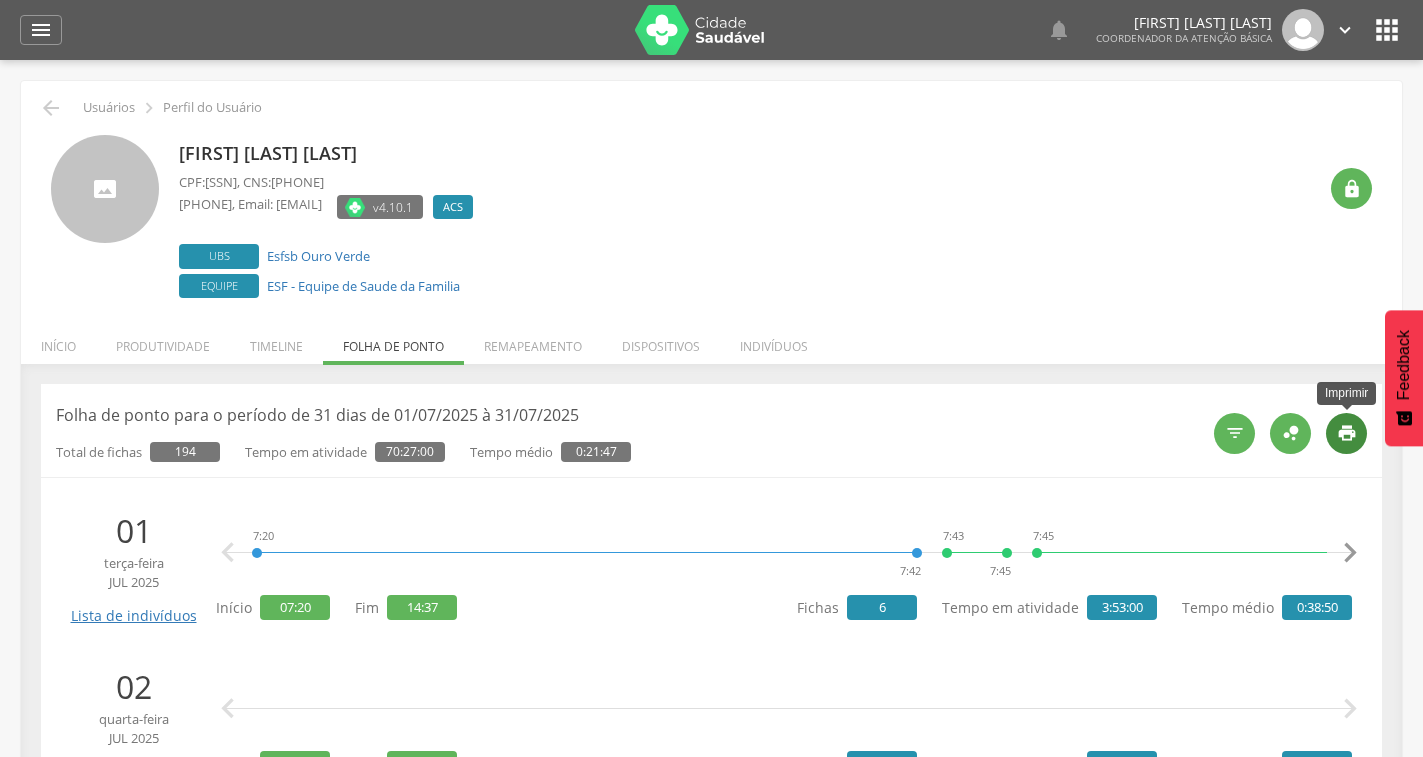 click on "" at bounding box center [1347, 433] 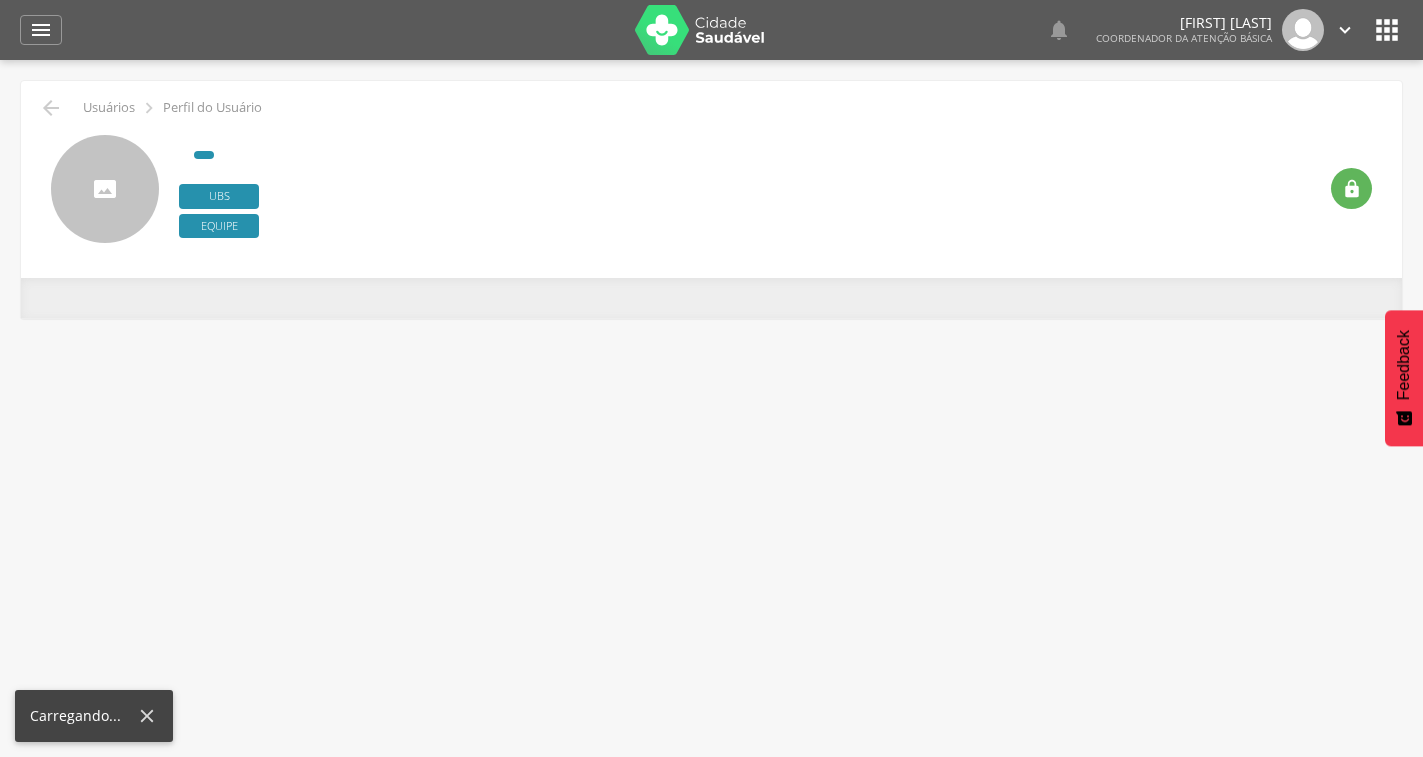 scroll, scrollTop: 0, scrollLeft: 0, axis: both 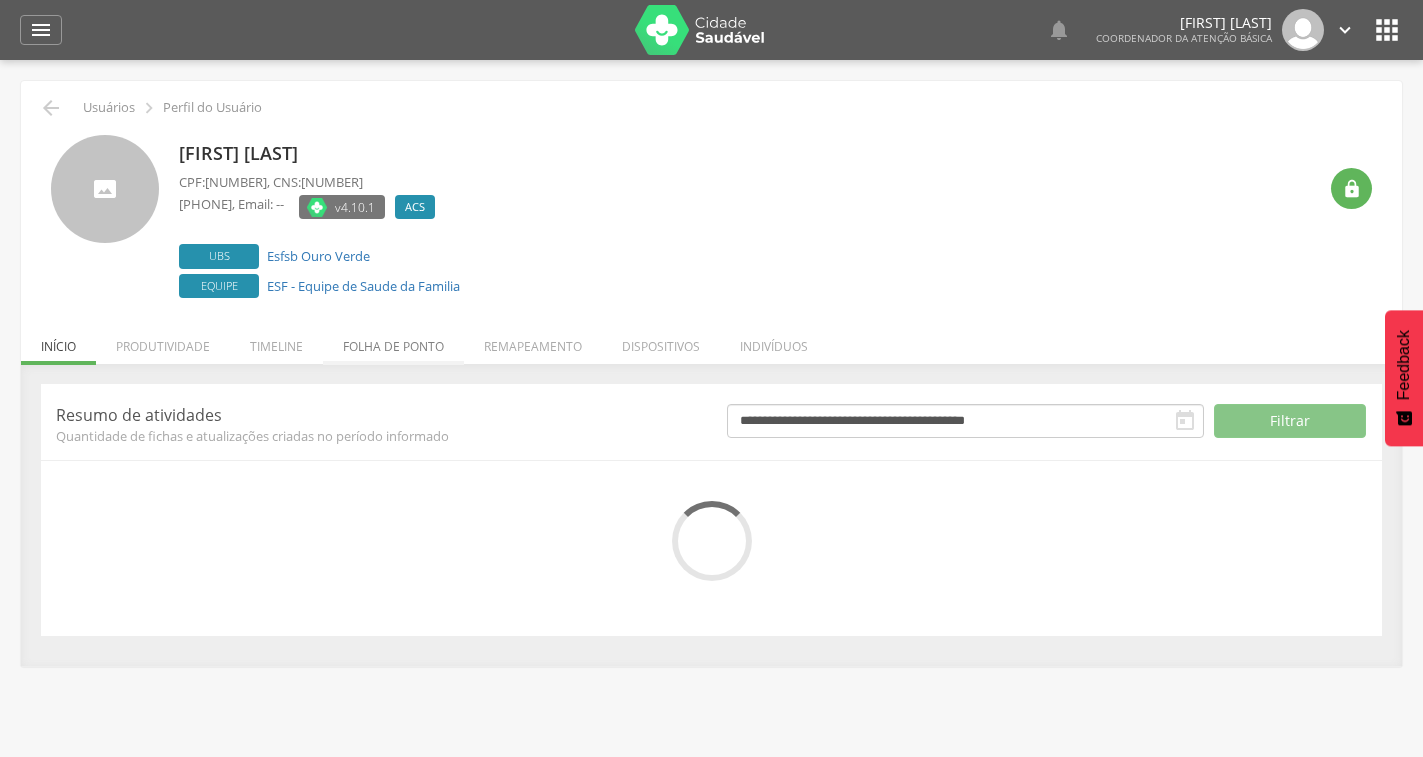 click on "Folha de ponto" at bounding box center [393, 341] 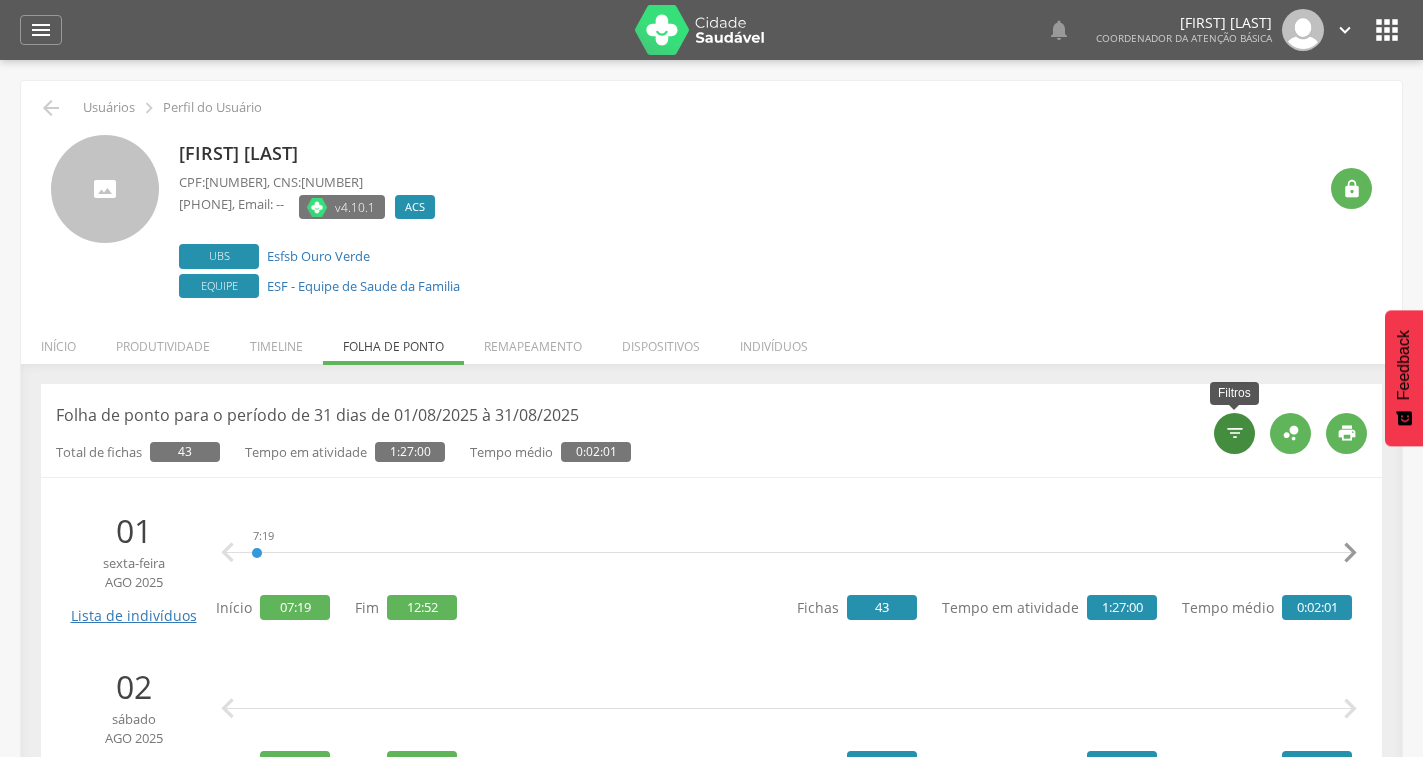click on "" at bounding box center [1235, 433] 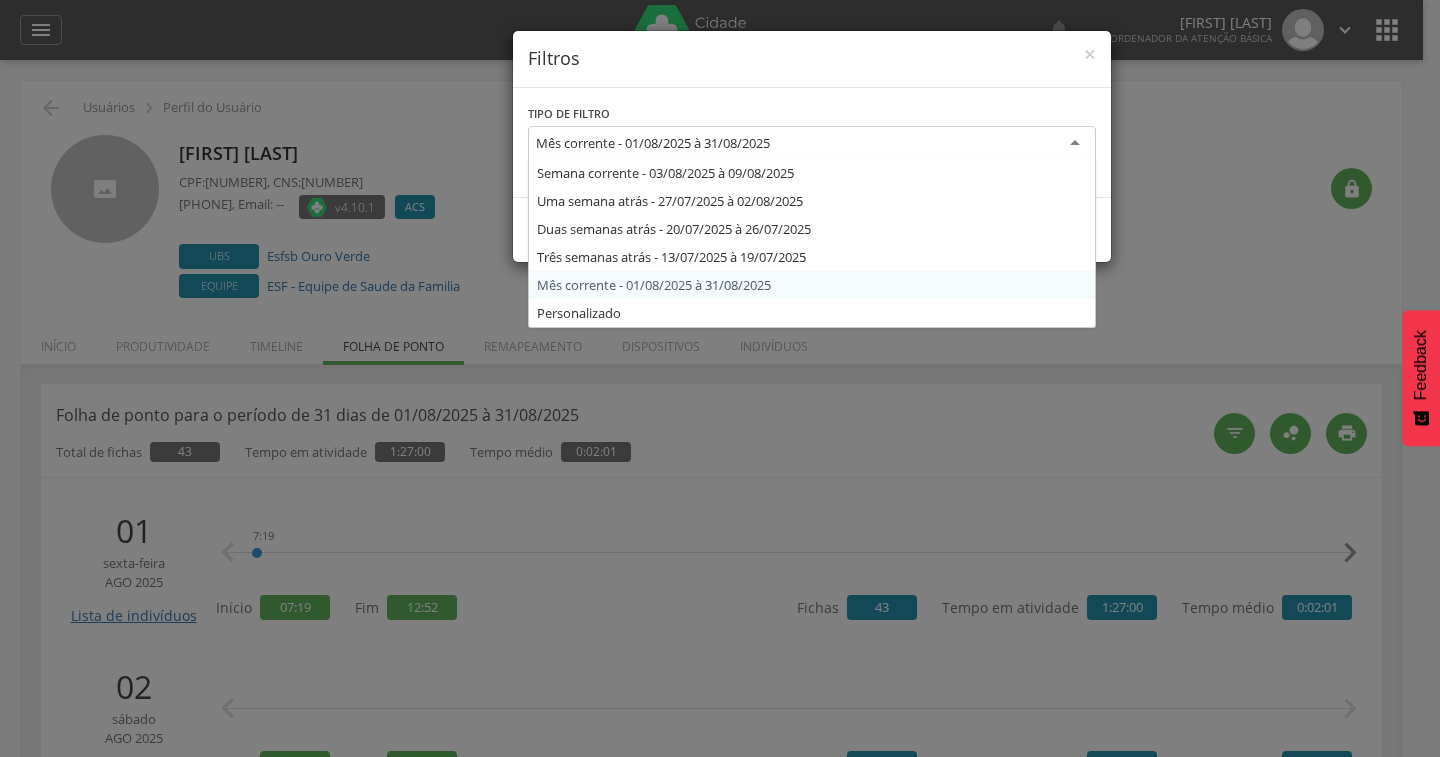 click on "Mês corrente - 01/08/2025 à 31/08/2025" at bounding box center (812, 144) 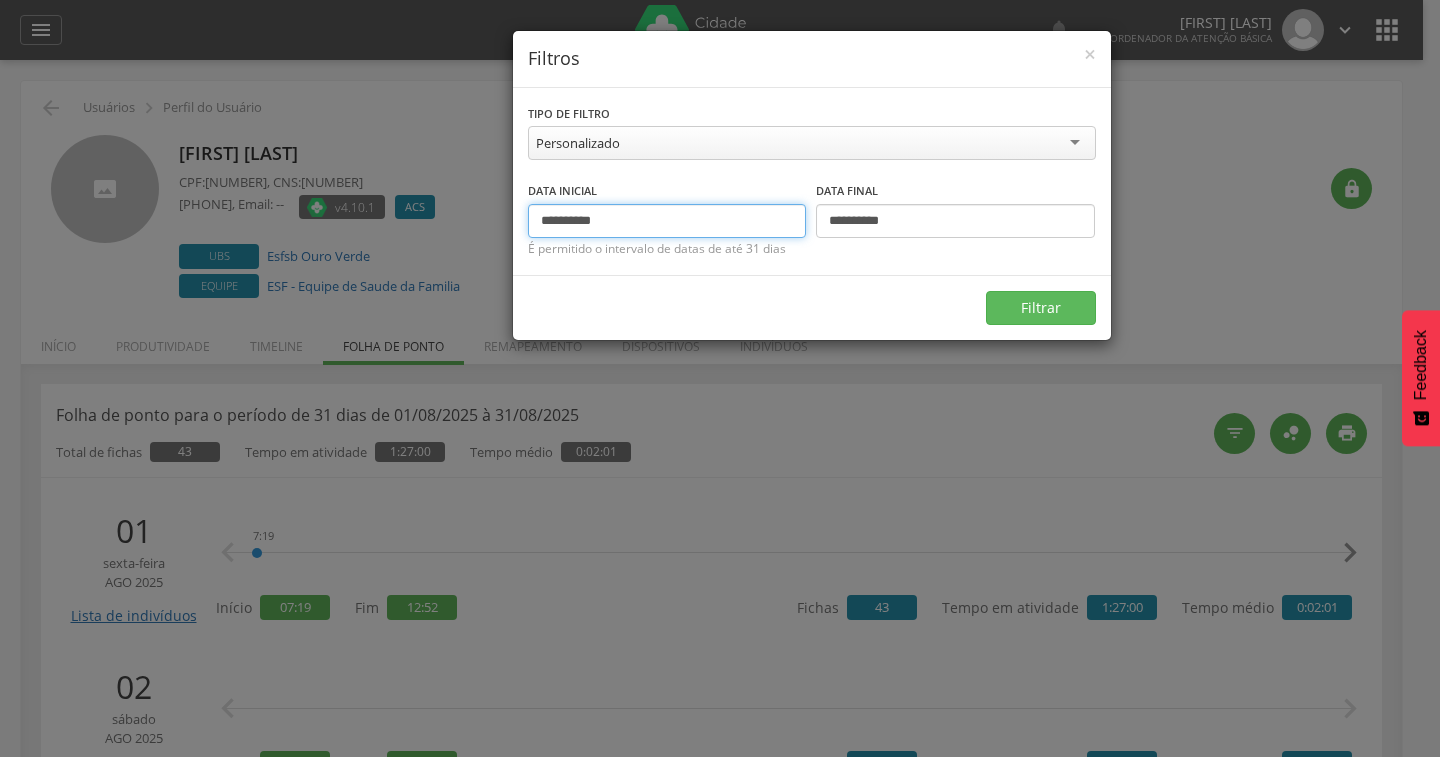 click on "**********" at bounding box center (667, 221) 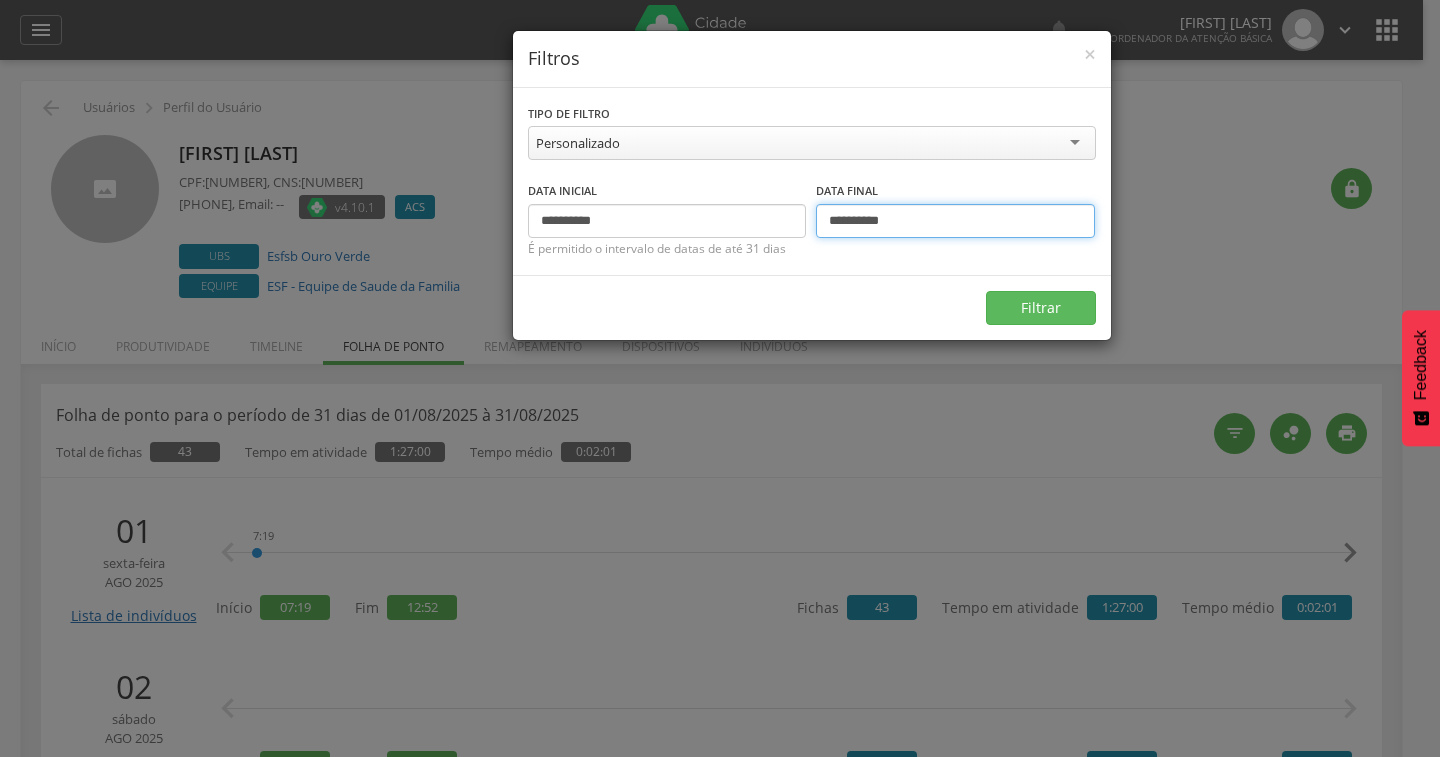 click on "**********" at bounding box center (955, 221) 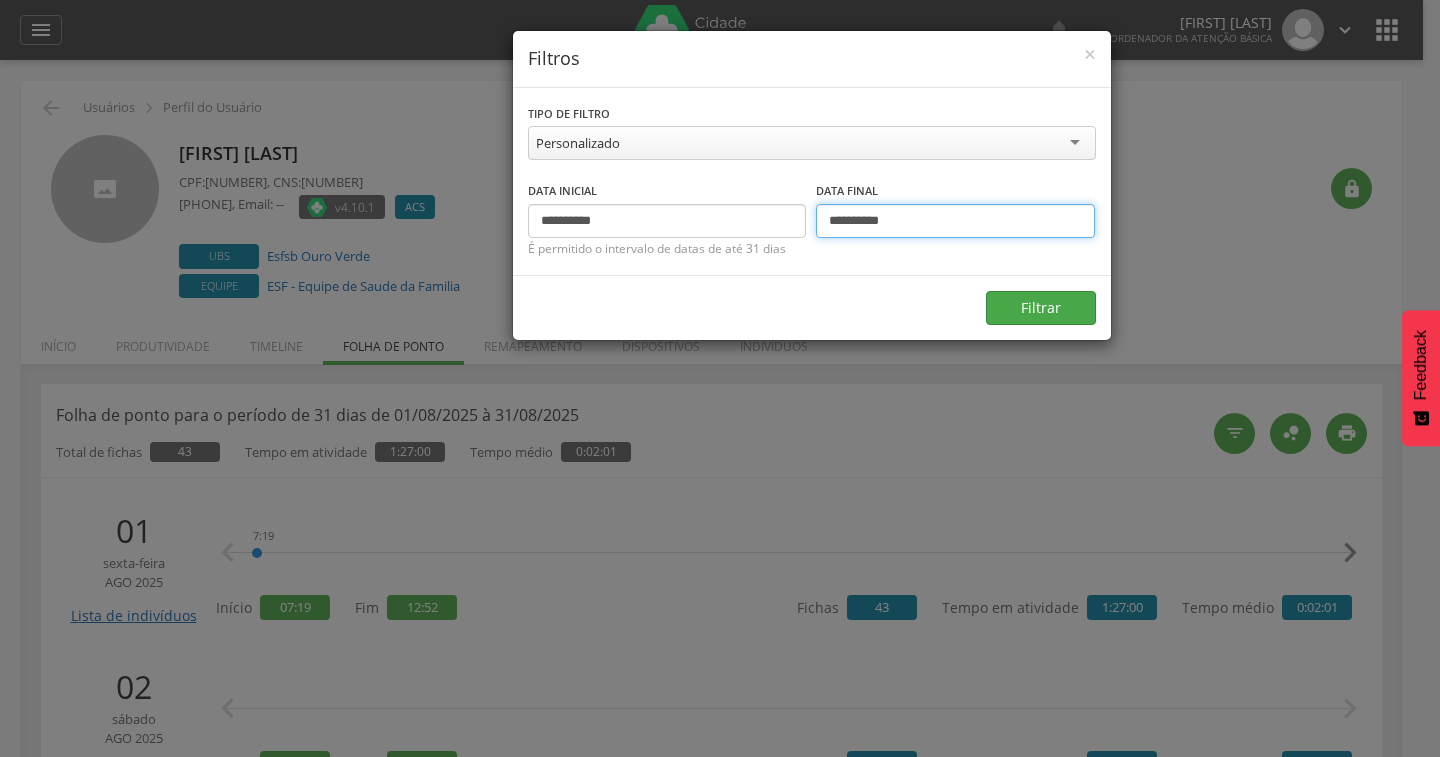 type on "**********" 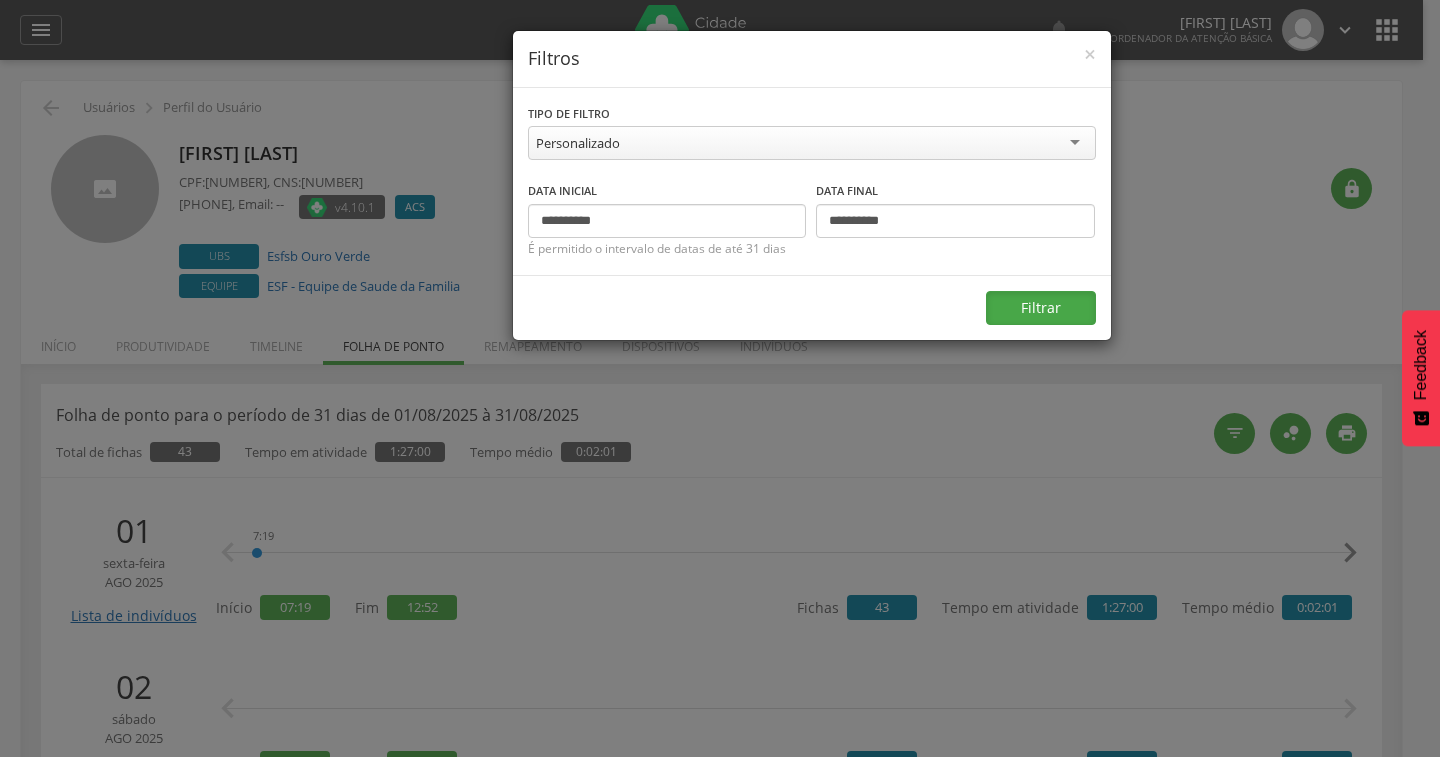 click on "Filtrar" at bounding box center (1041, 308) 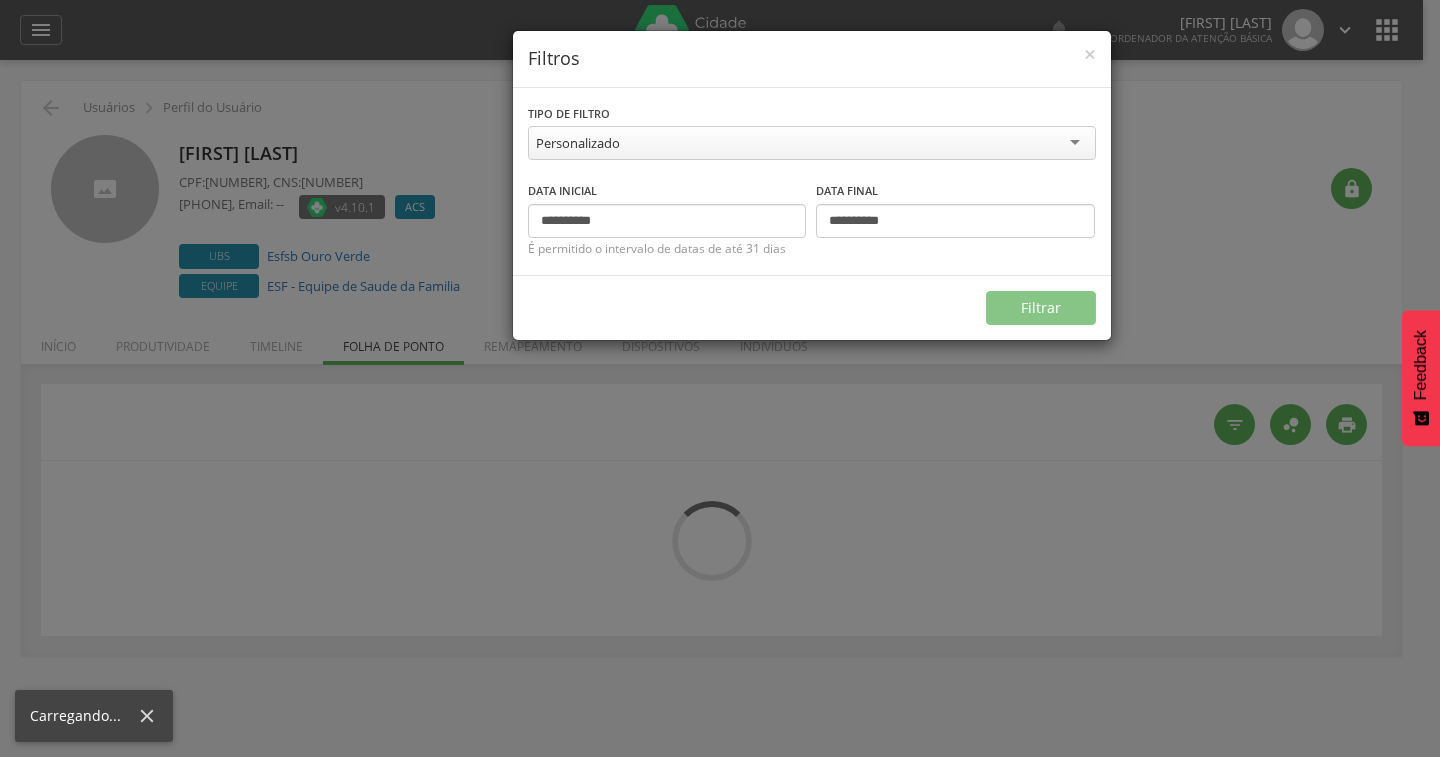 type on "**********" 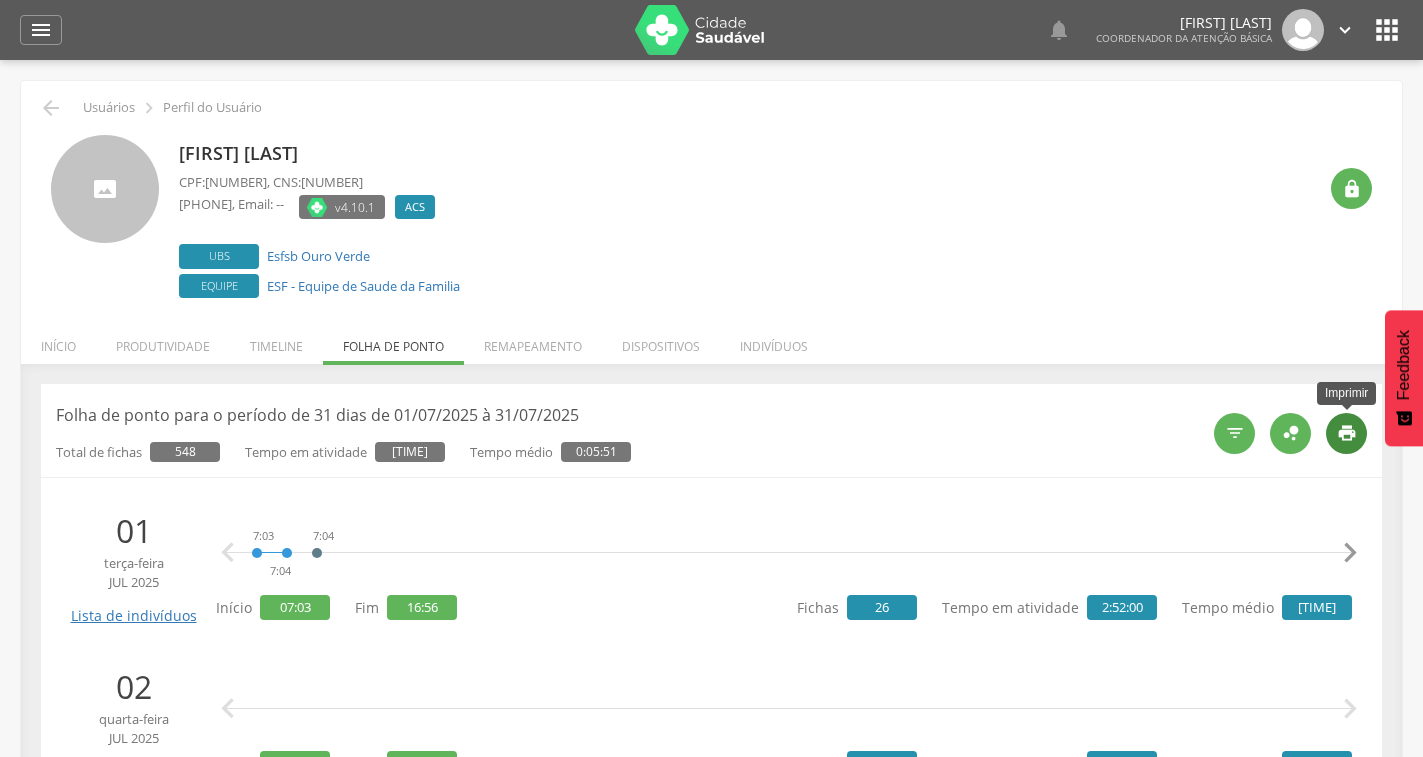 click on "" at bounding box center (1347, 433) 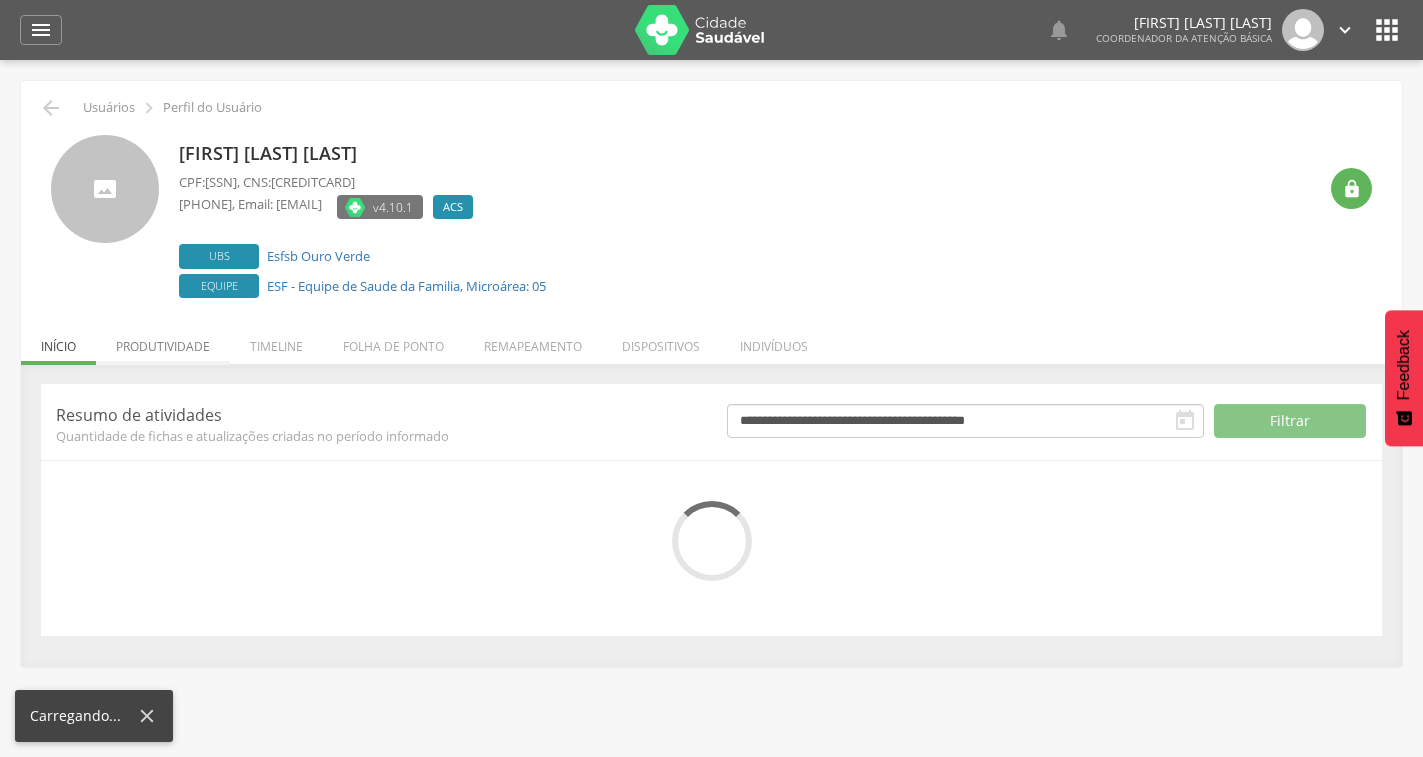 scroll, scrollTop: 0, scrollLeft: 0, axis: both 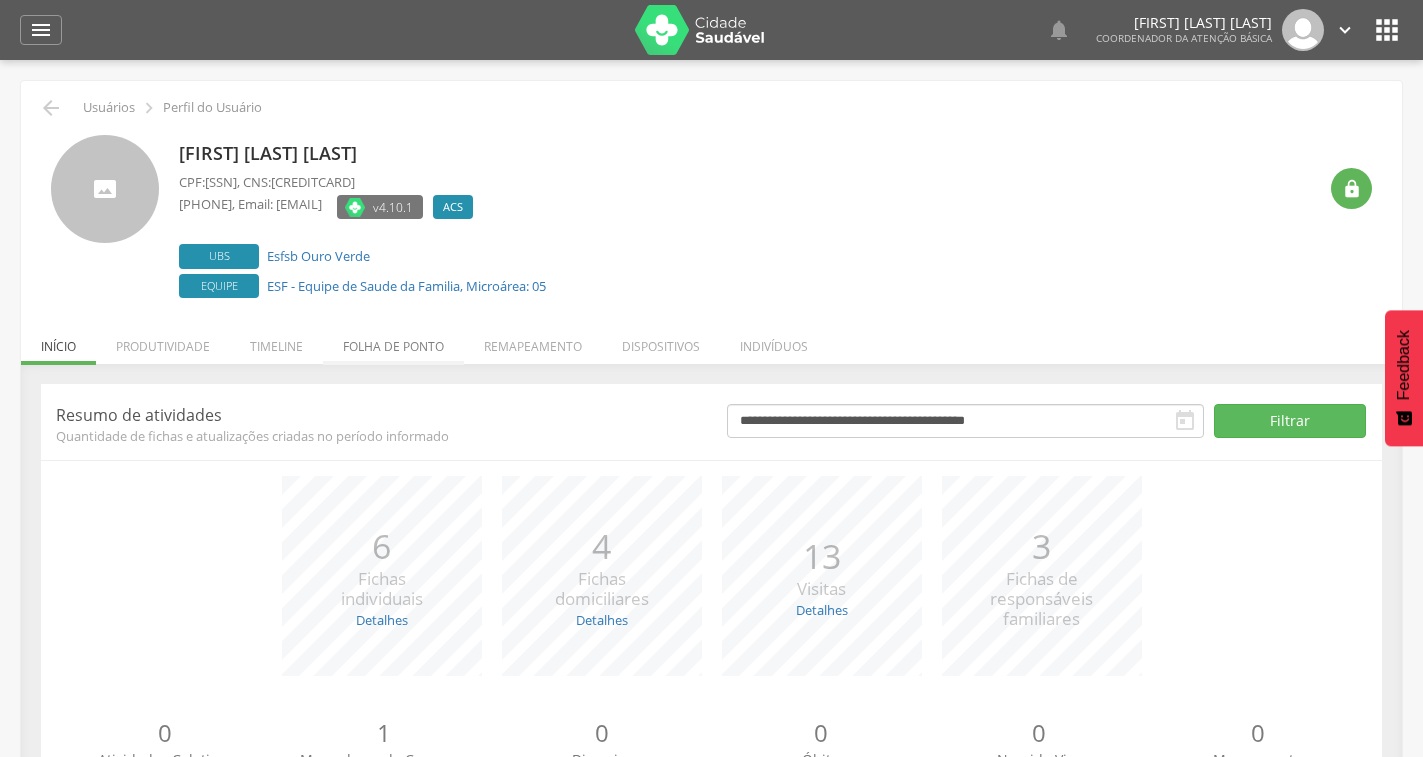 click on "Folha de ponto" at bounding box center [393, 341] 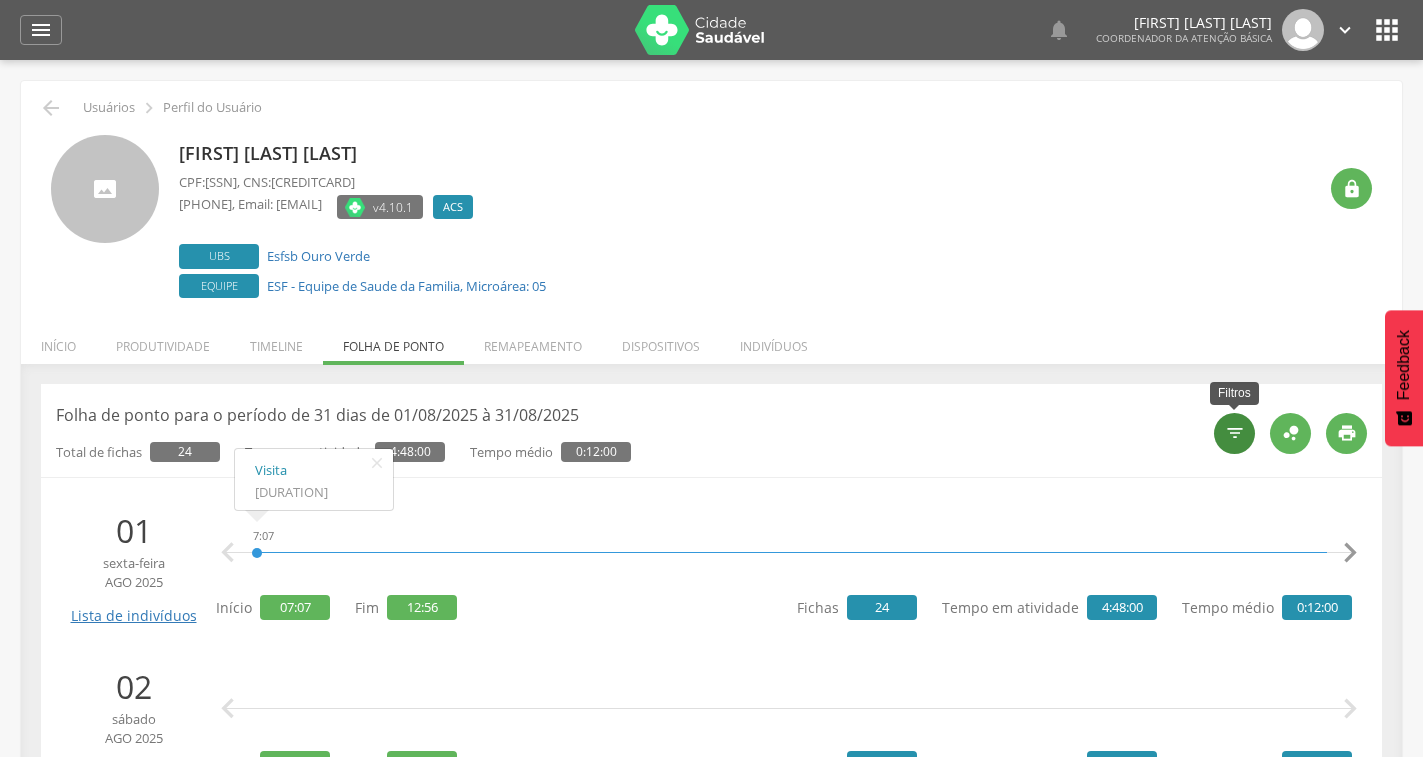 click on "" at bounding box center [1235, 433] 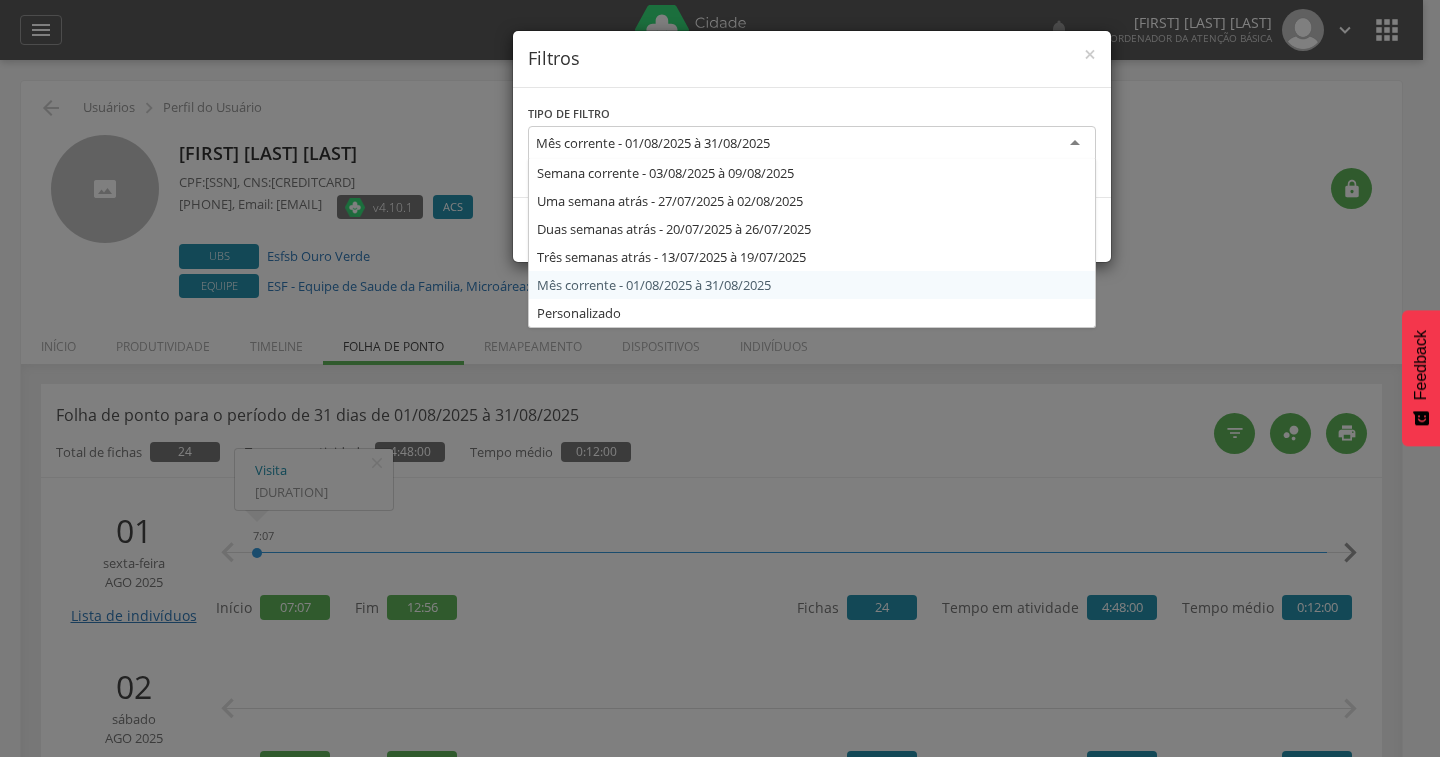 click on "Mês corrente - 01/08/2025 à 31/08/2025" at bounding box center [812, 144] 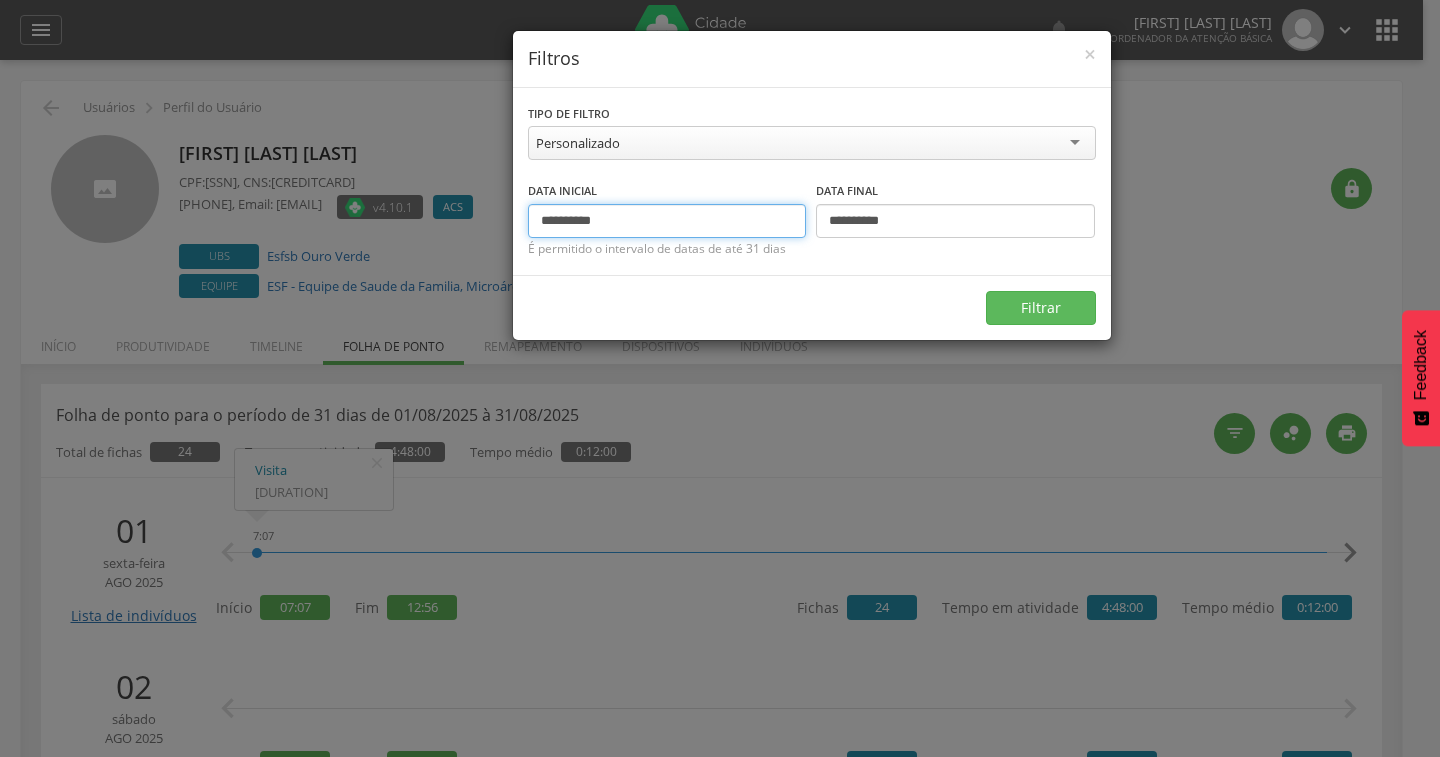 click on "**********" at bounding box center (667, 221) 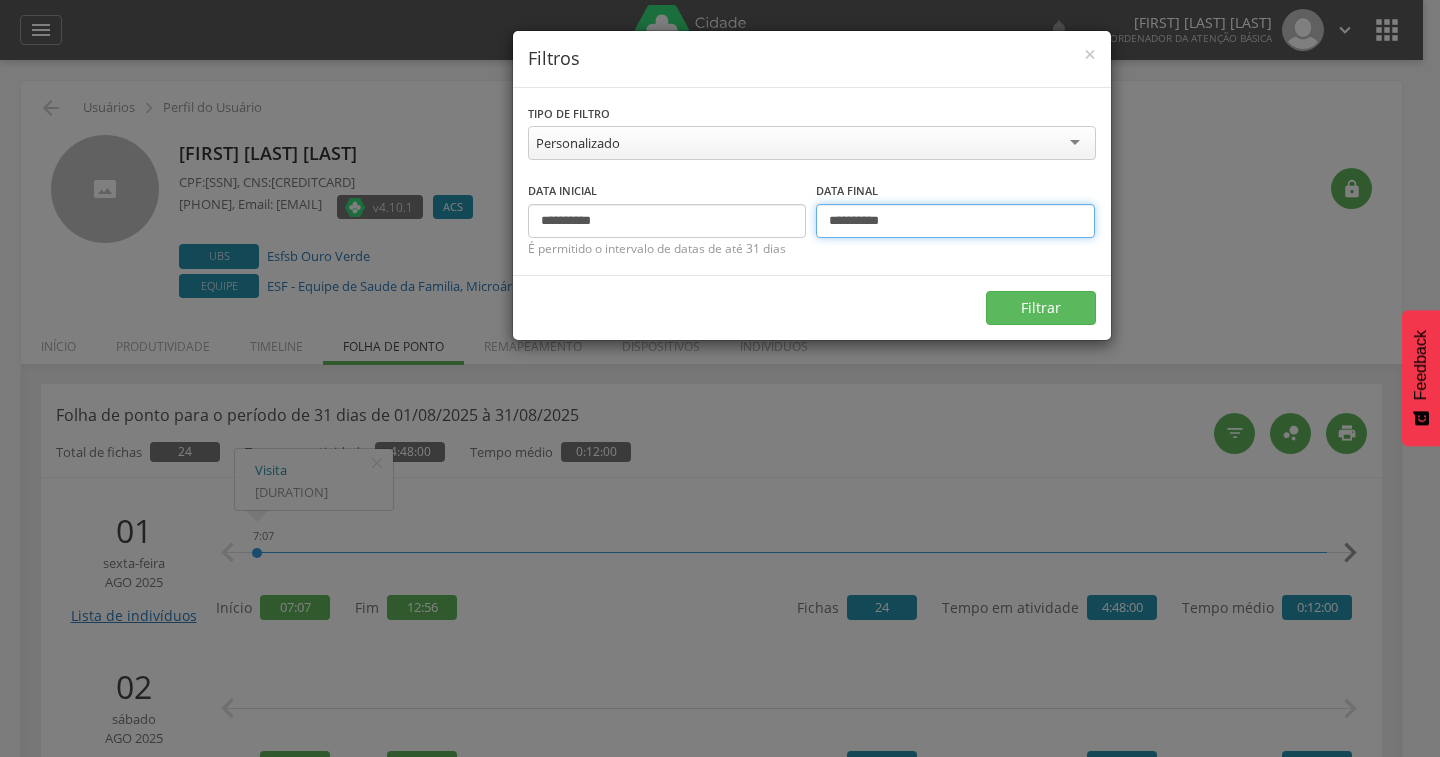 click on "**********" at bounding box center (955, 221) 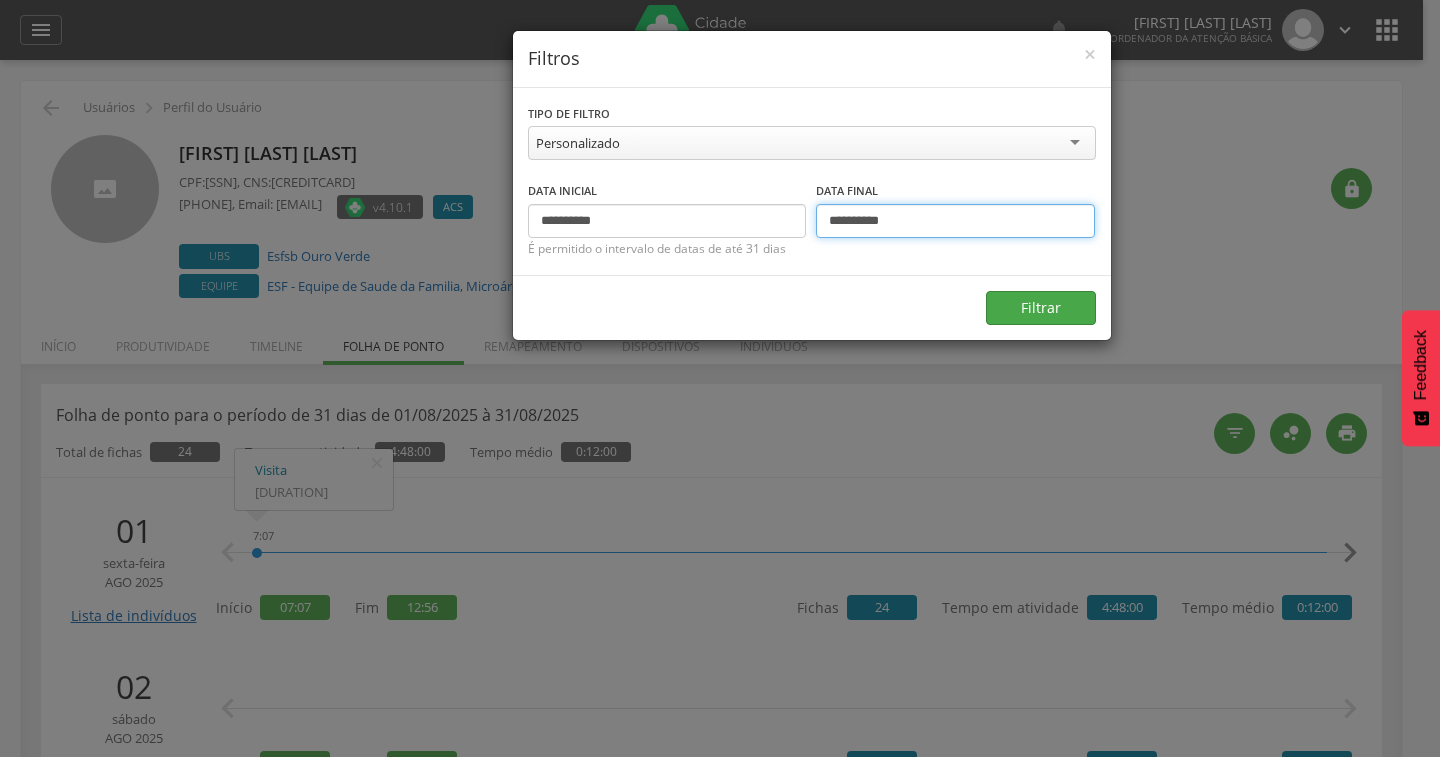 type on "**********" 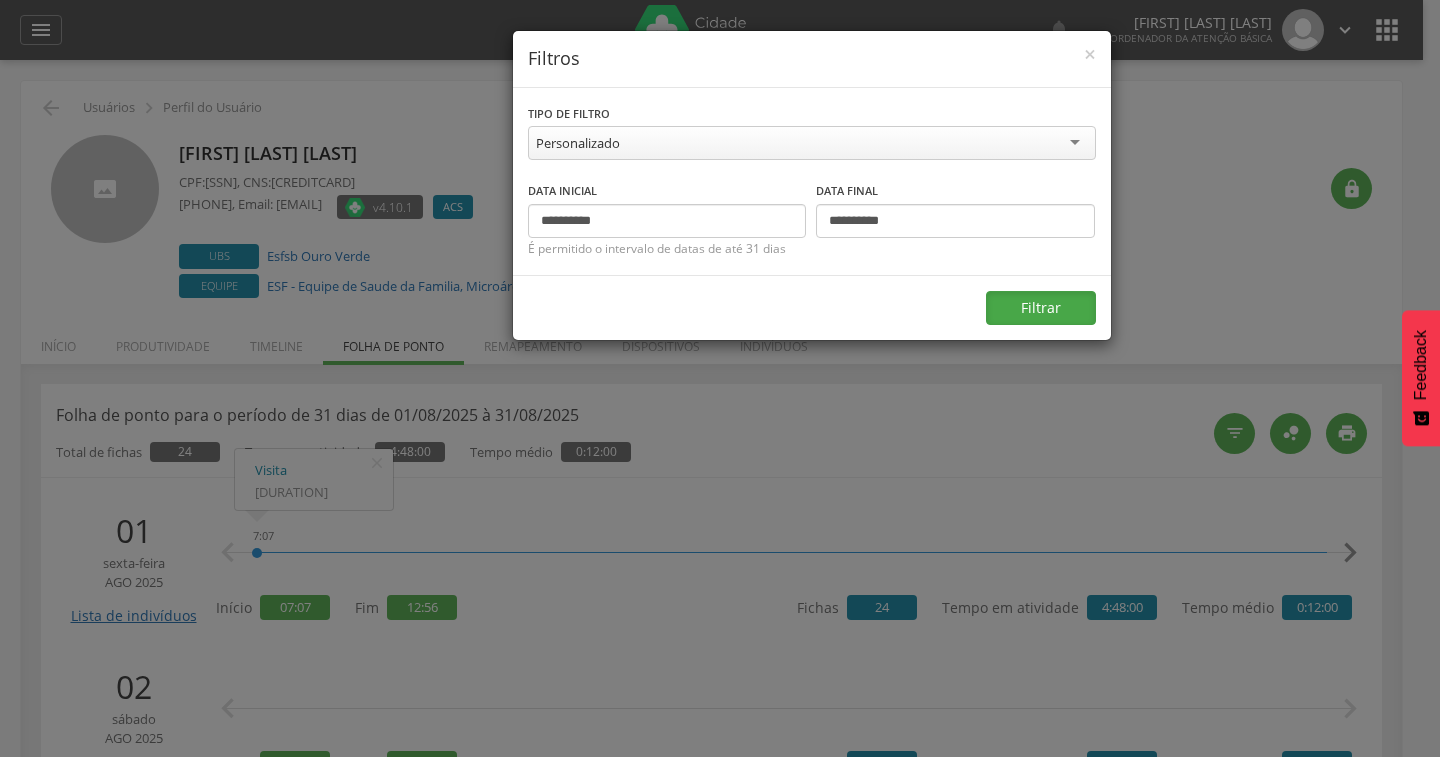 click on "Filtrar" at bounding box center [1041, 308] 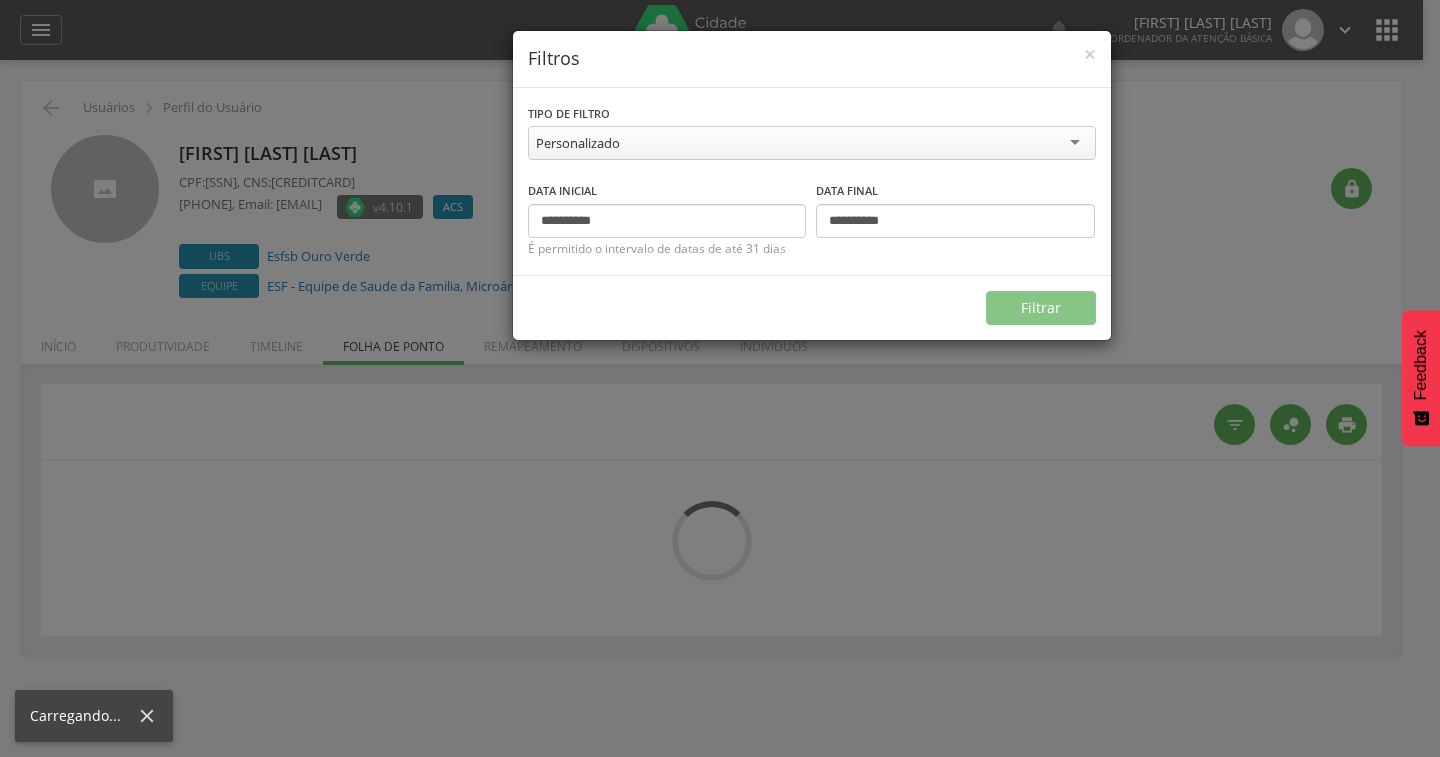 type on "**********" 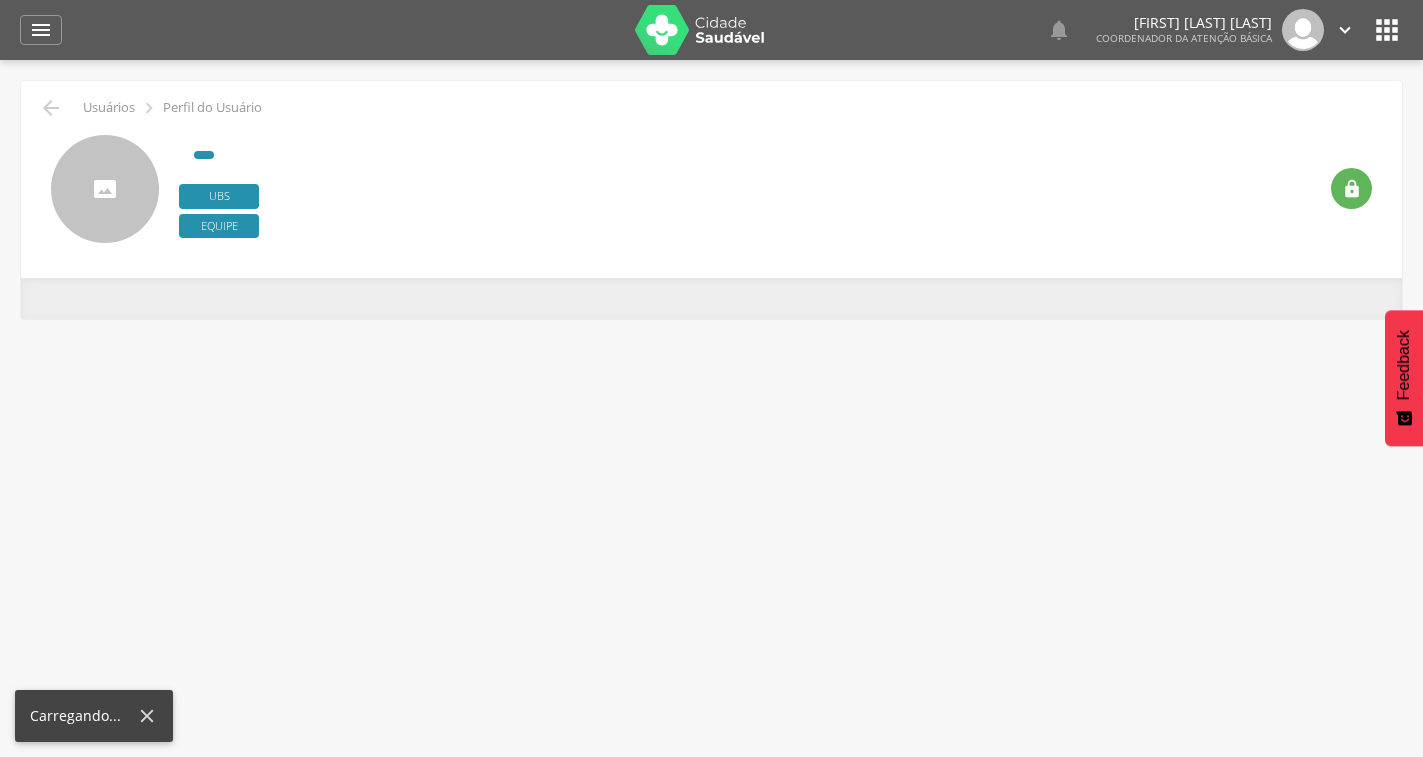 scroll, scrollTop: 0, scrollLeft: 0, axis: both 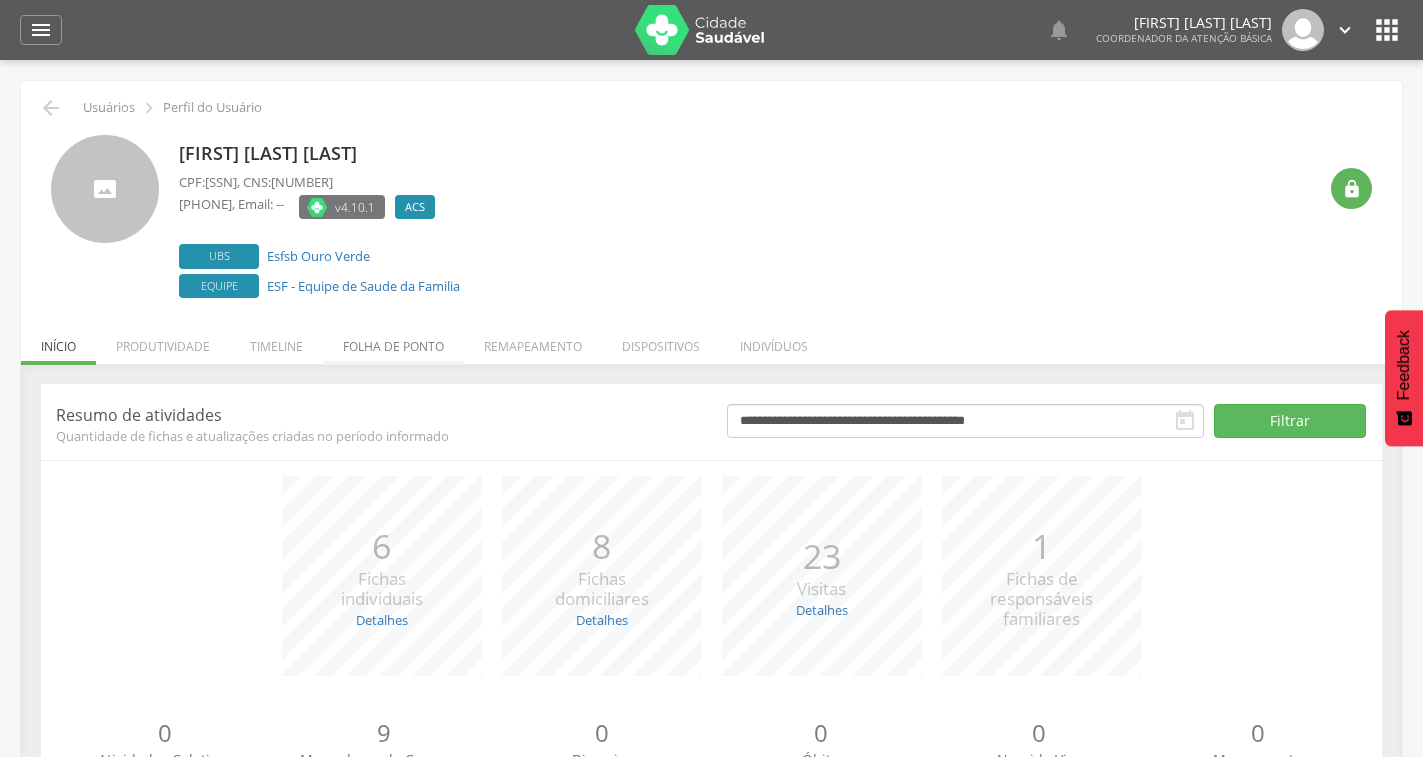 click on "Folha de ponto" at bounding box center (393, 341) 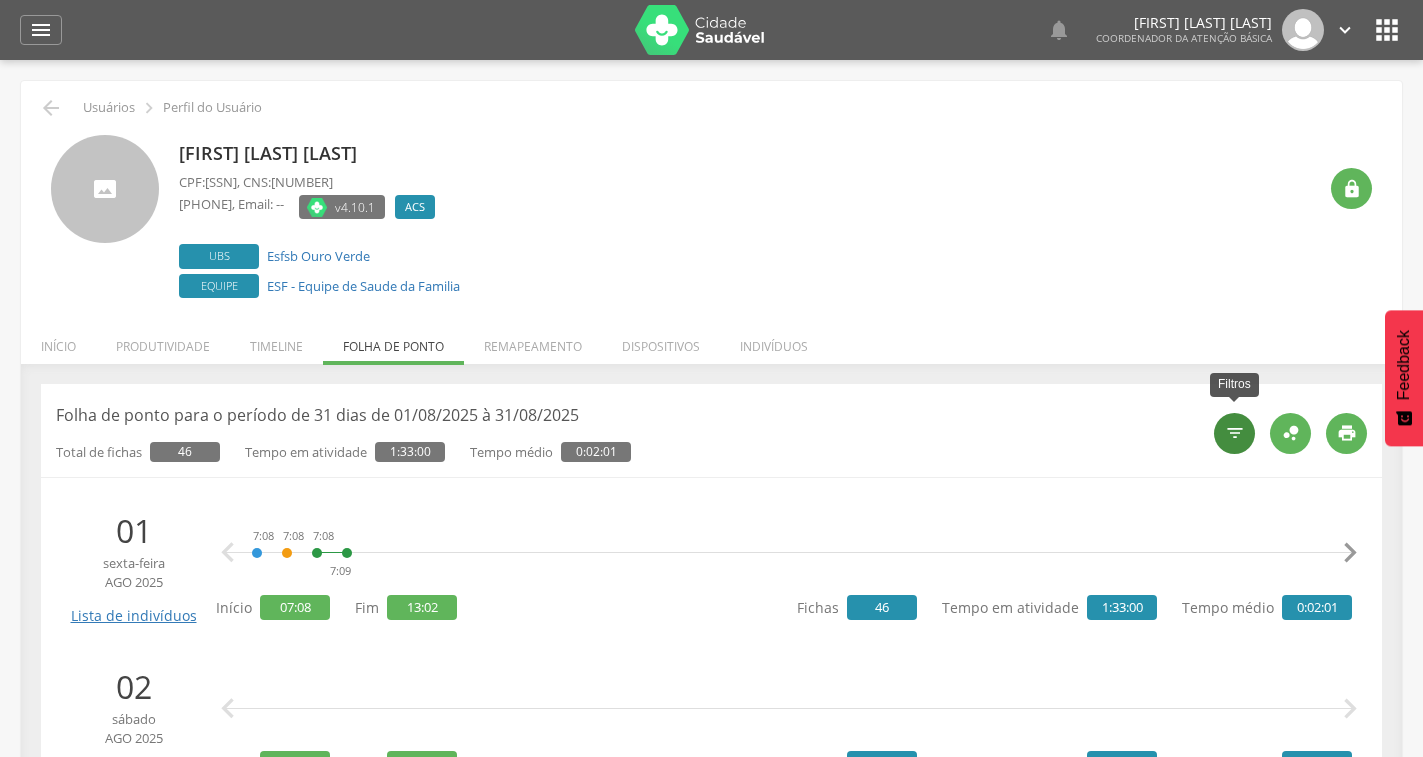 click on "" at bounding box center (1235, 433) 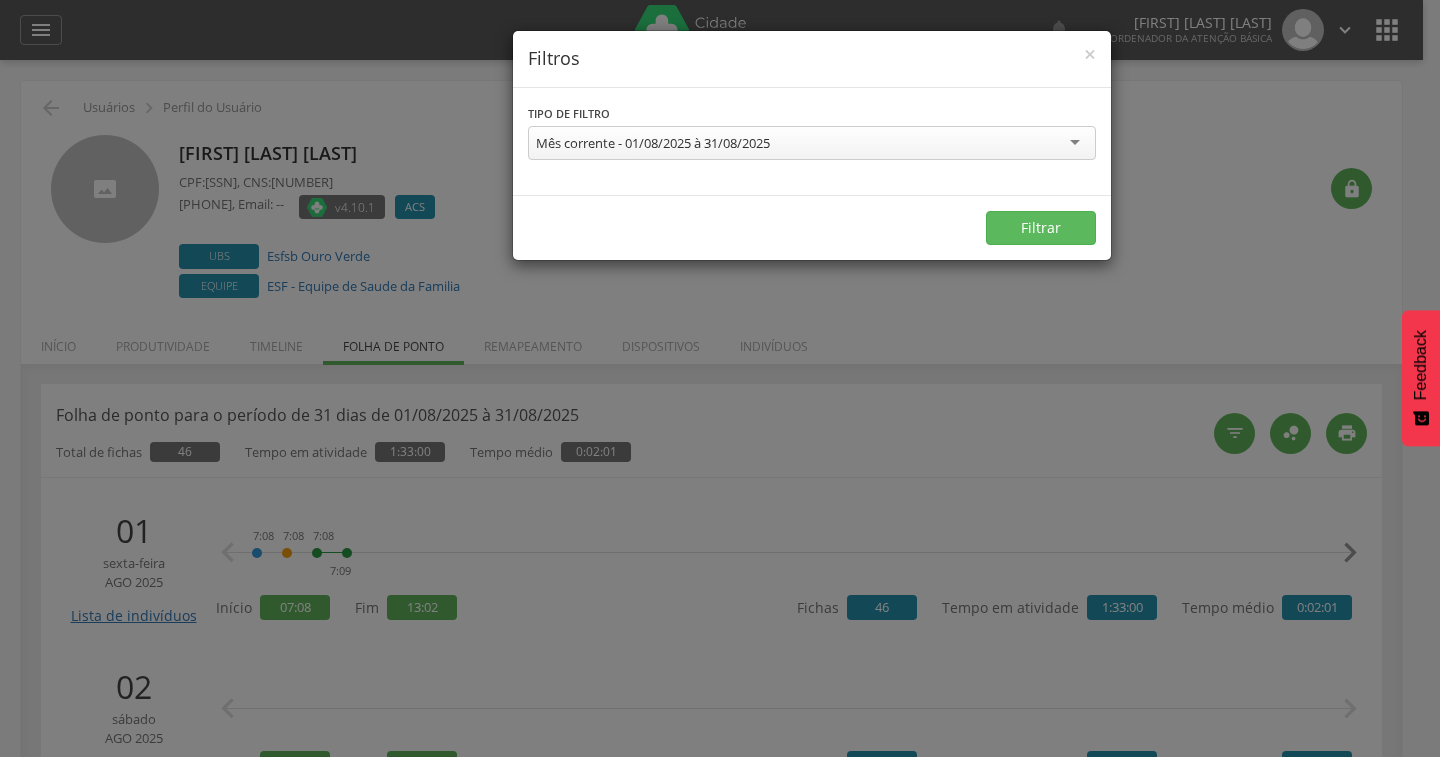 click on "Mês corrente - 01/08/2025 à 31/08/2025" at bounding box center (812, 143) 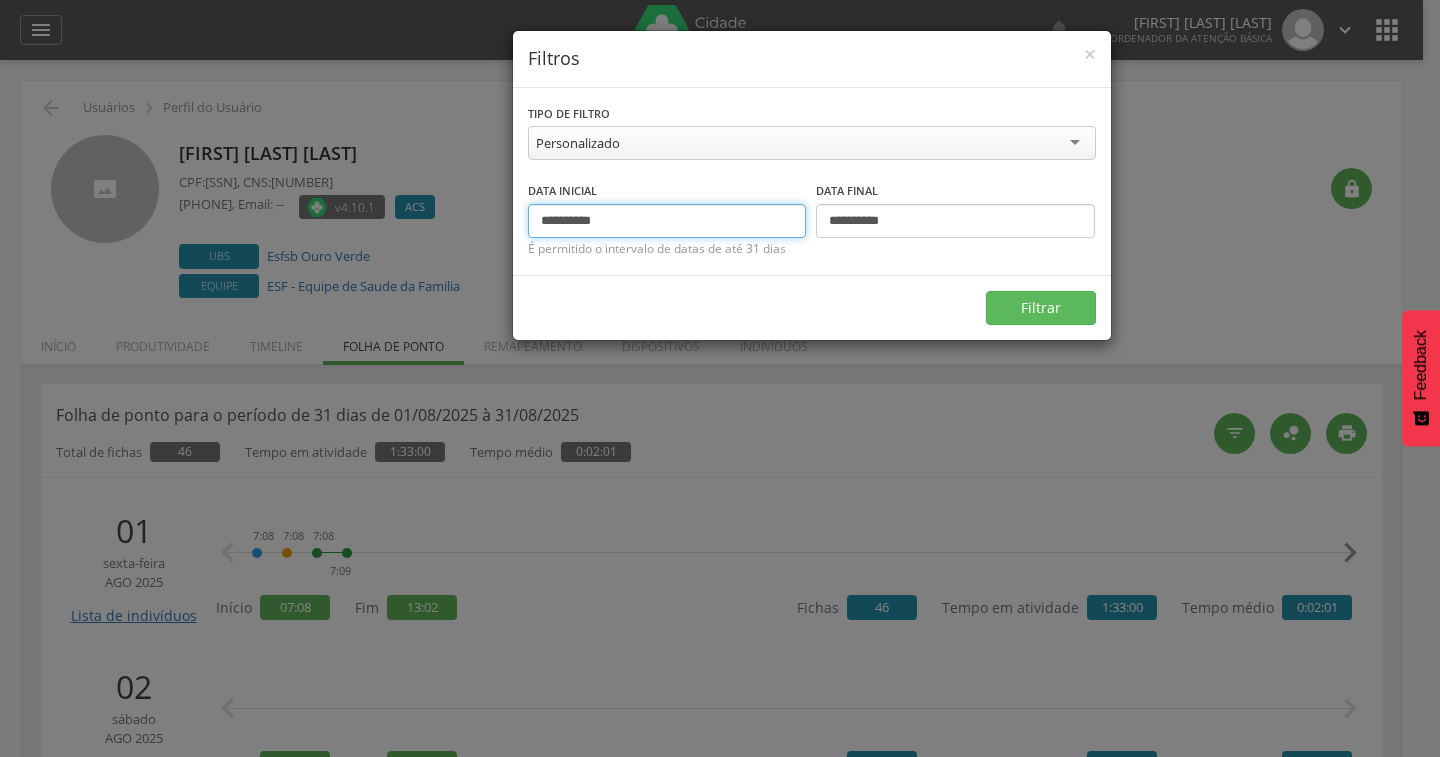 click on "**********" at bounding box center [667, 221] 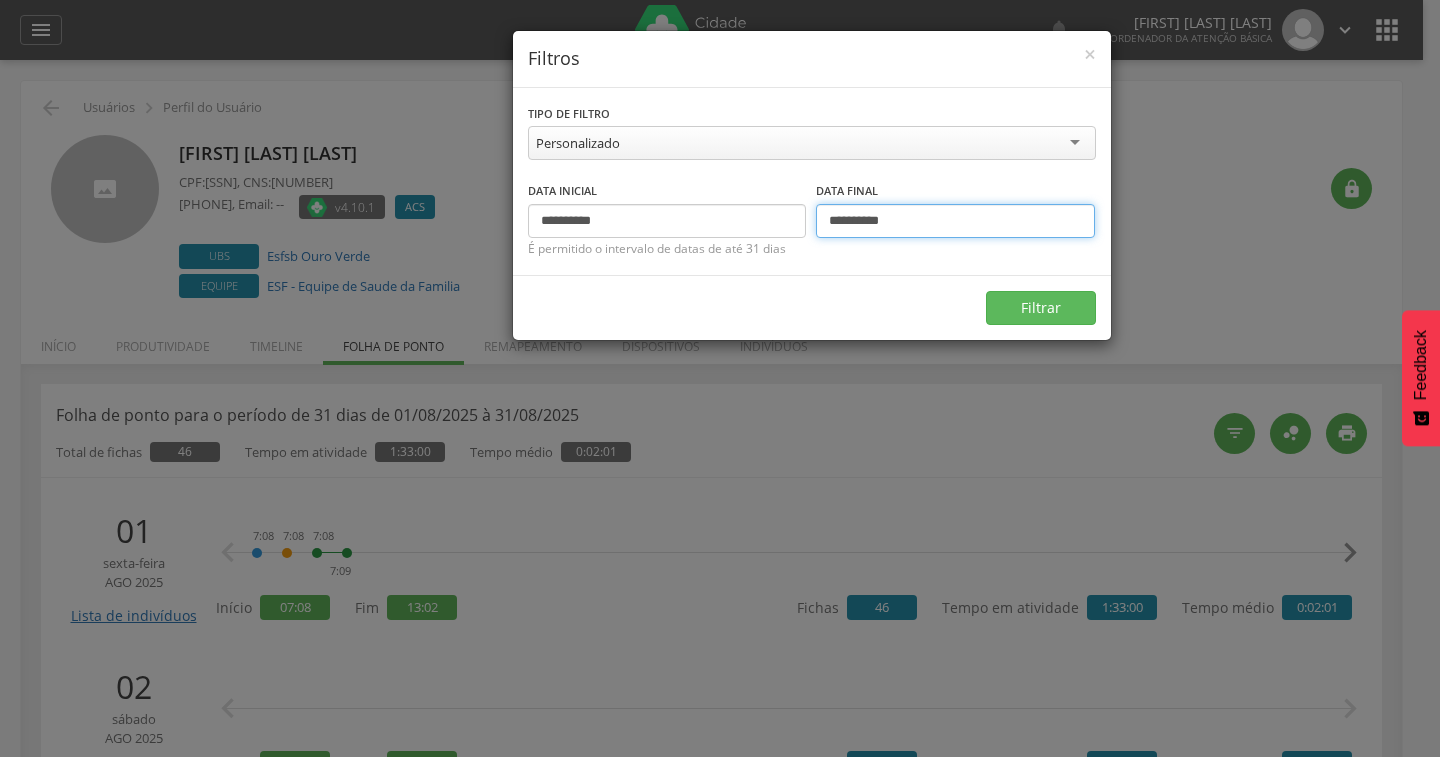 click on "**********" at bounding box center [955, 221] 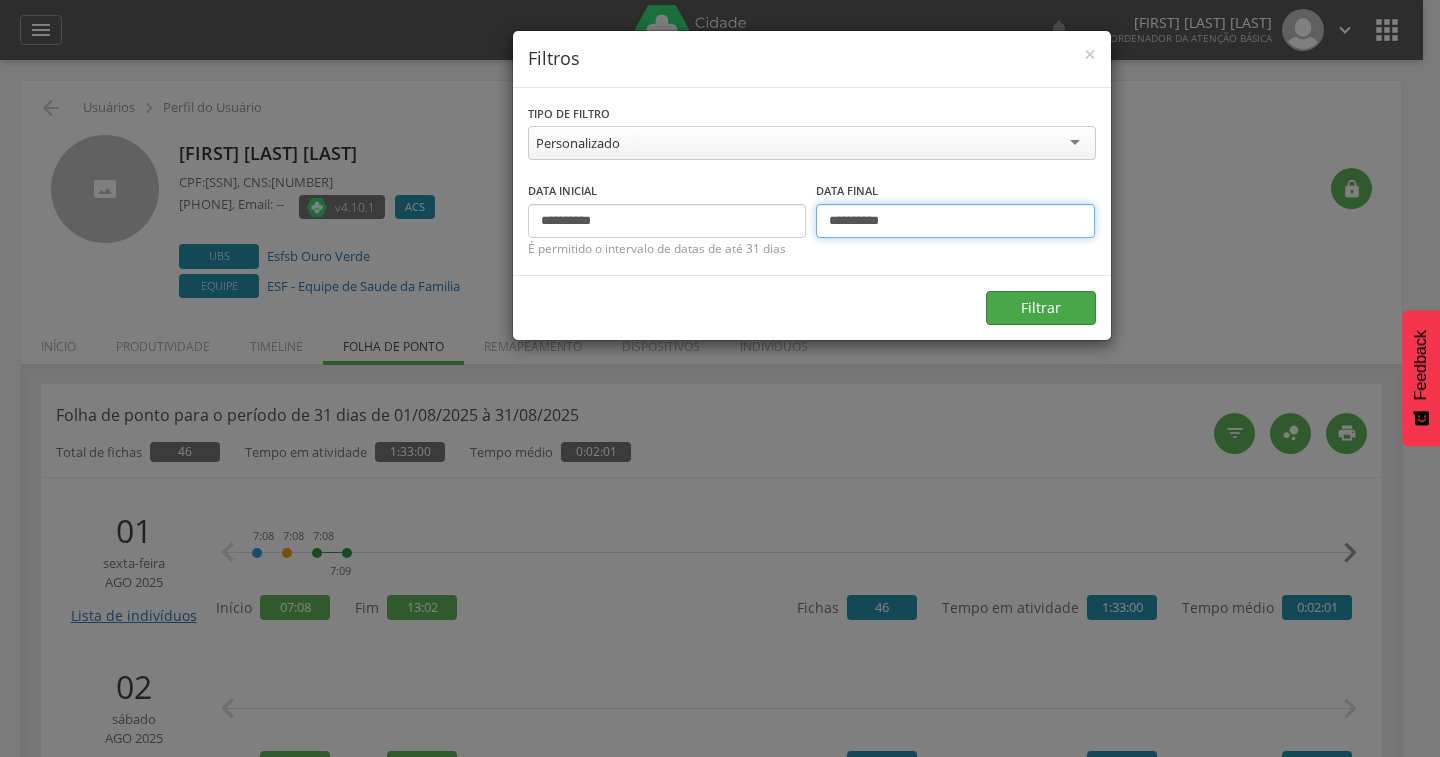 type on "**********" 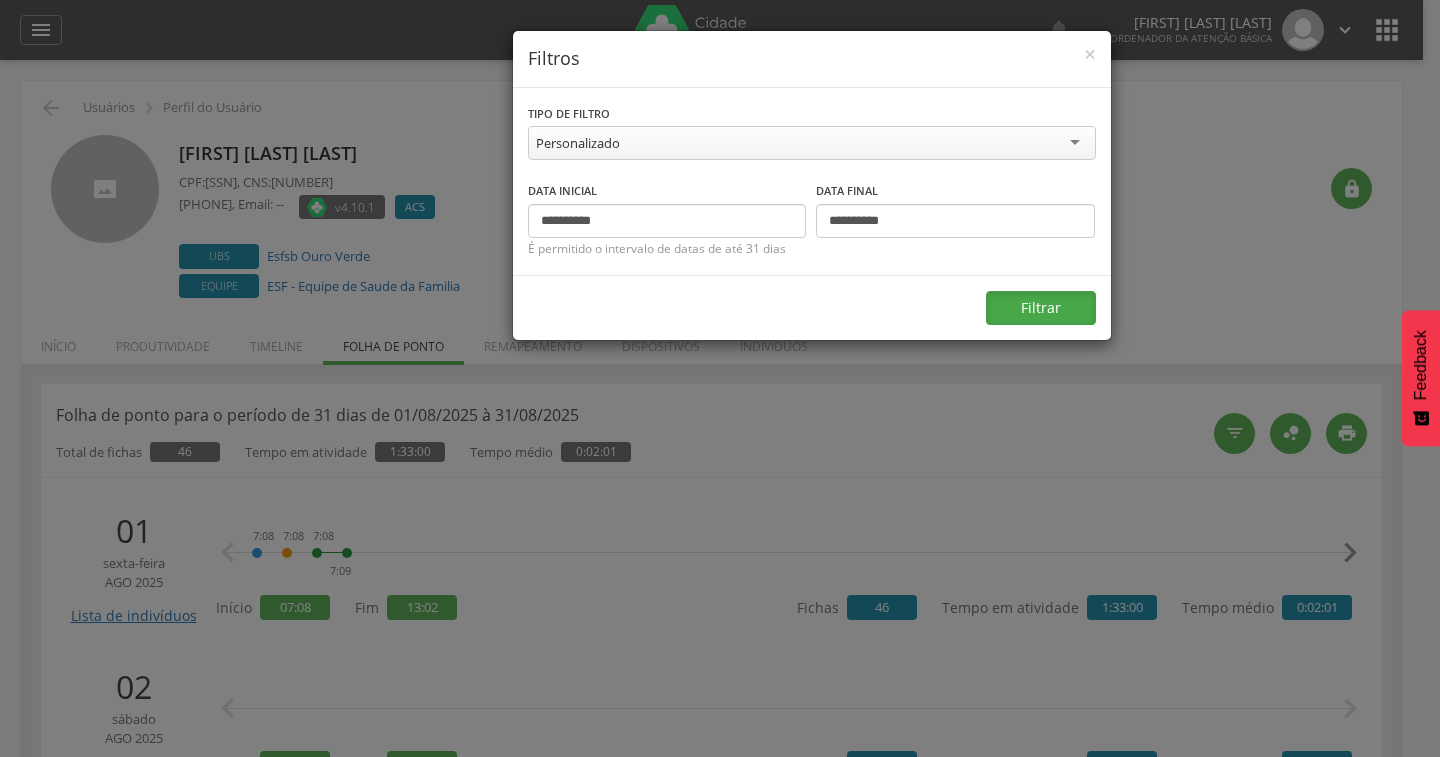 click on "Filtrar" at bounding box center (1041, 308) 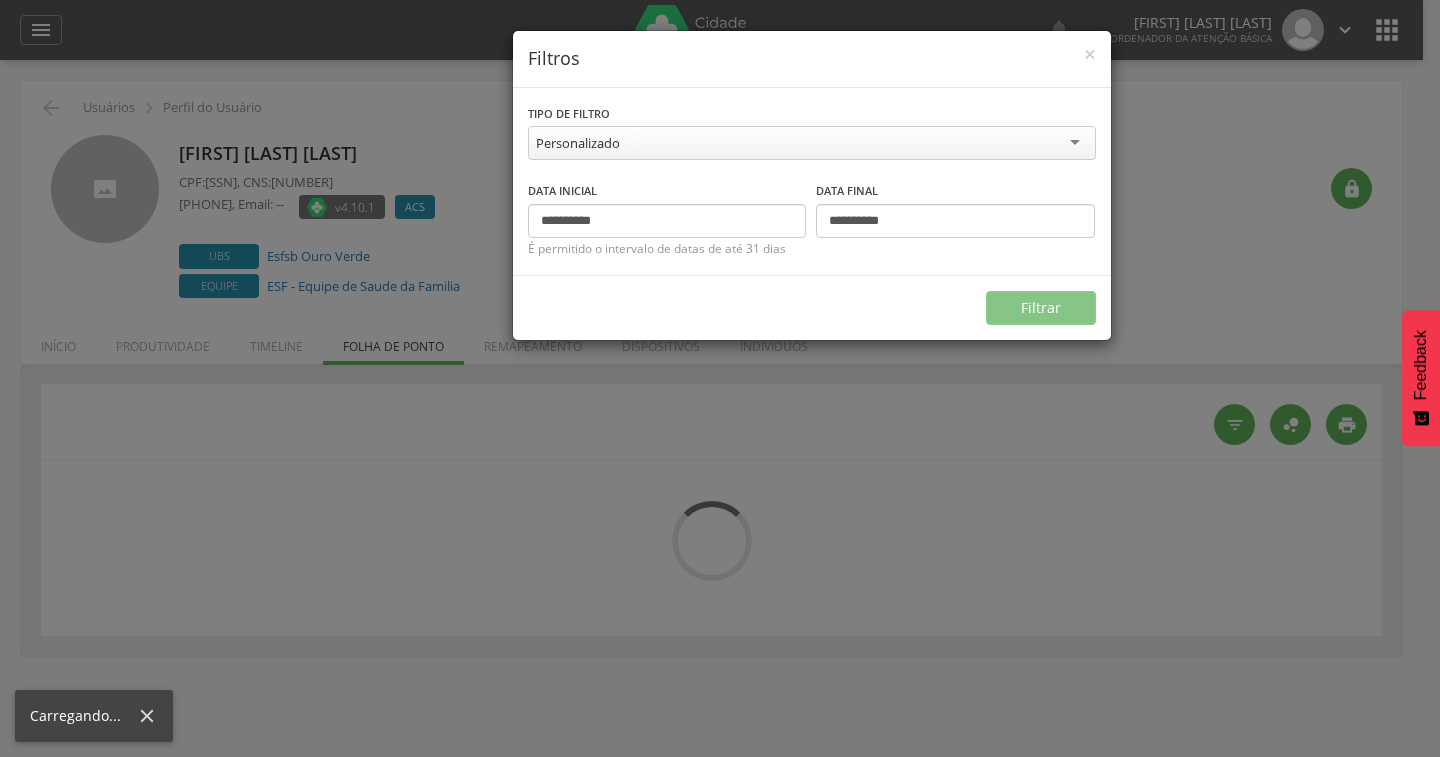 type on "**********" 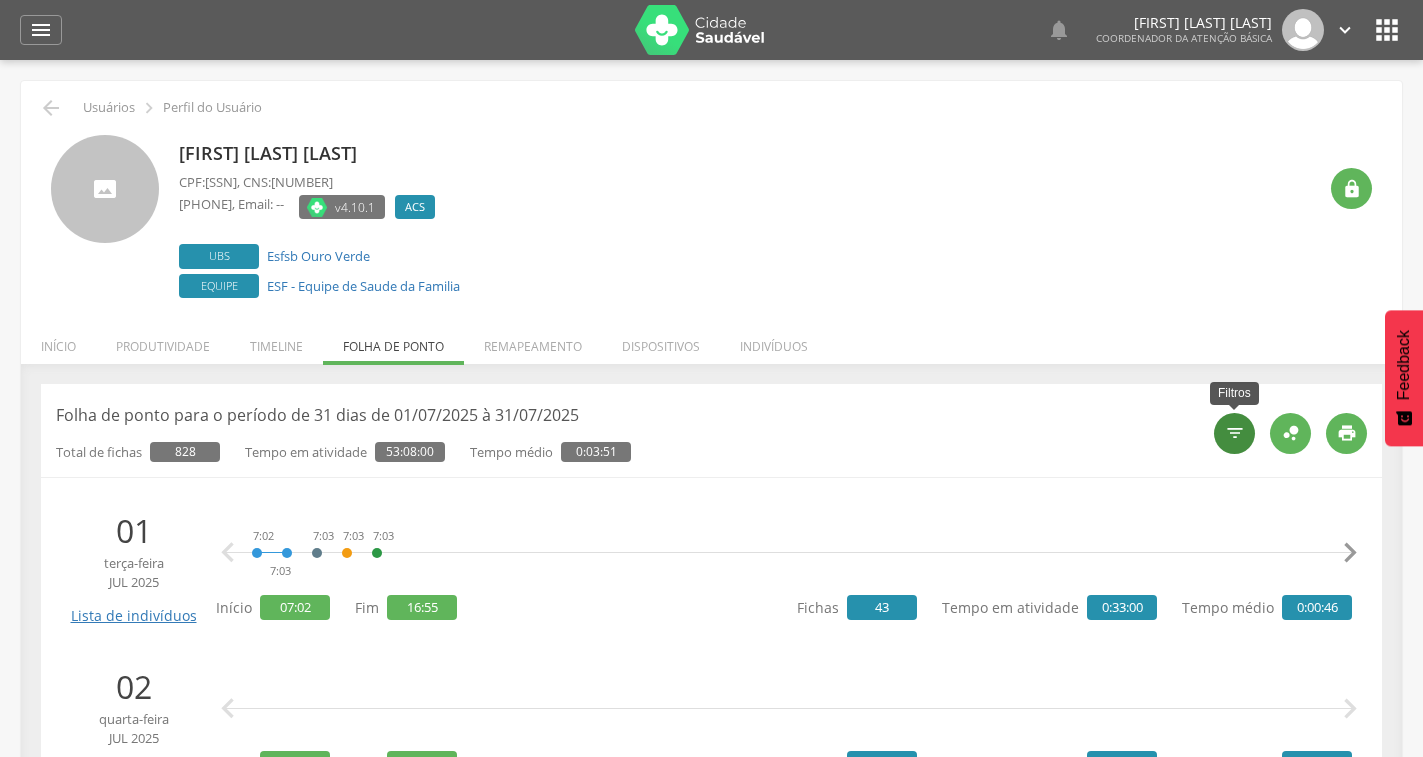 click on "" at bounding box center (1234, 433) 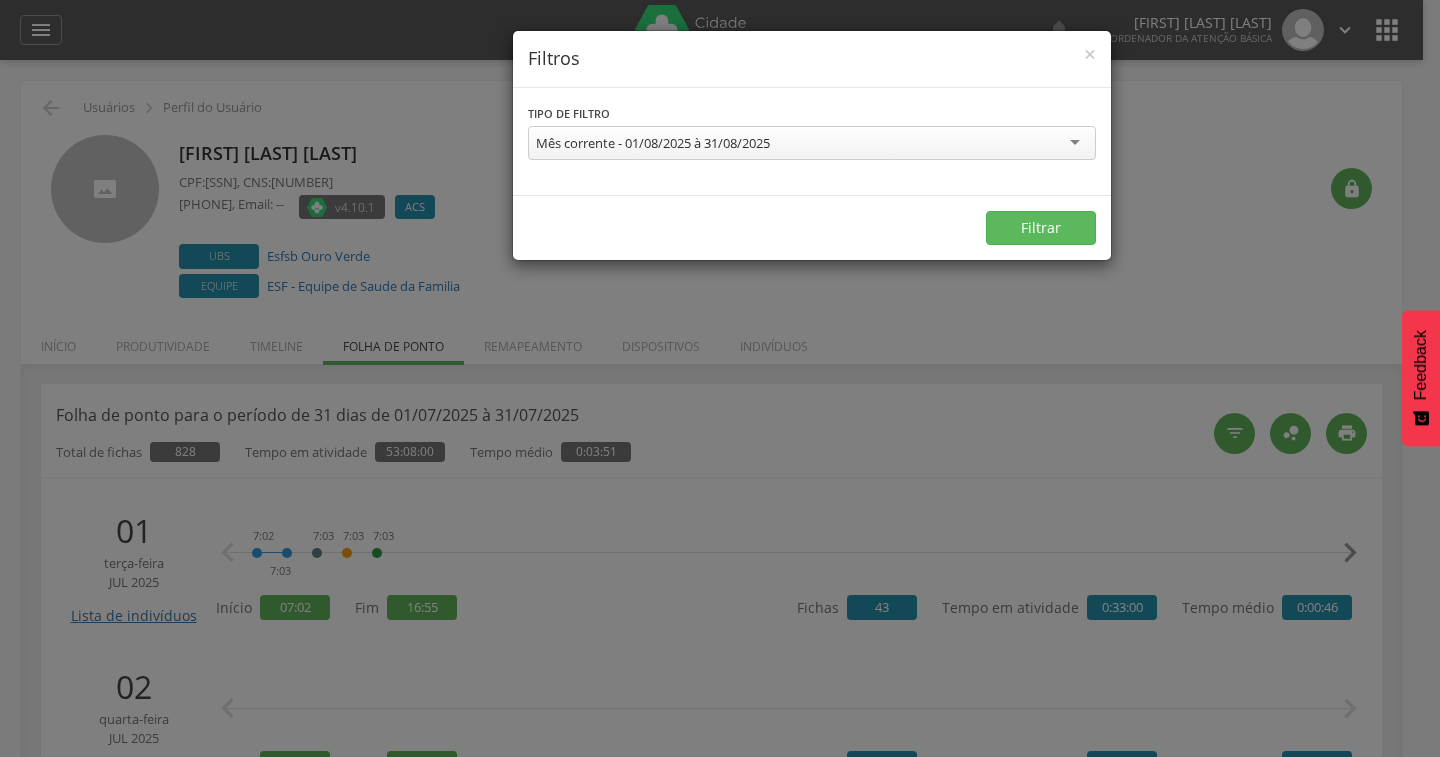 click on "Mês corrente - 01/08/2025 à 31/08/2025" at bounding box center (812, 143) 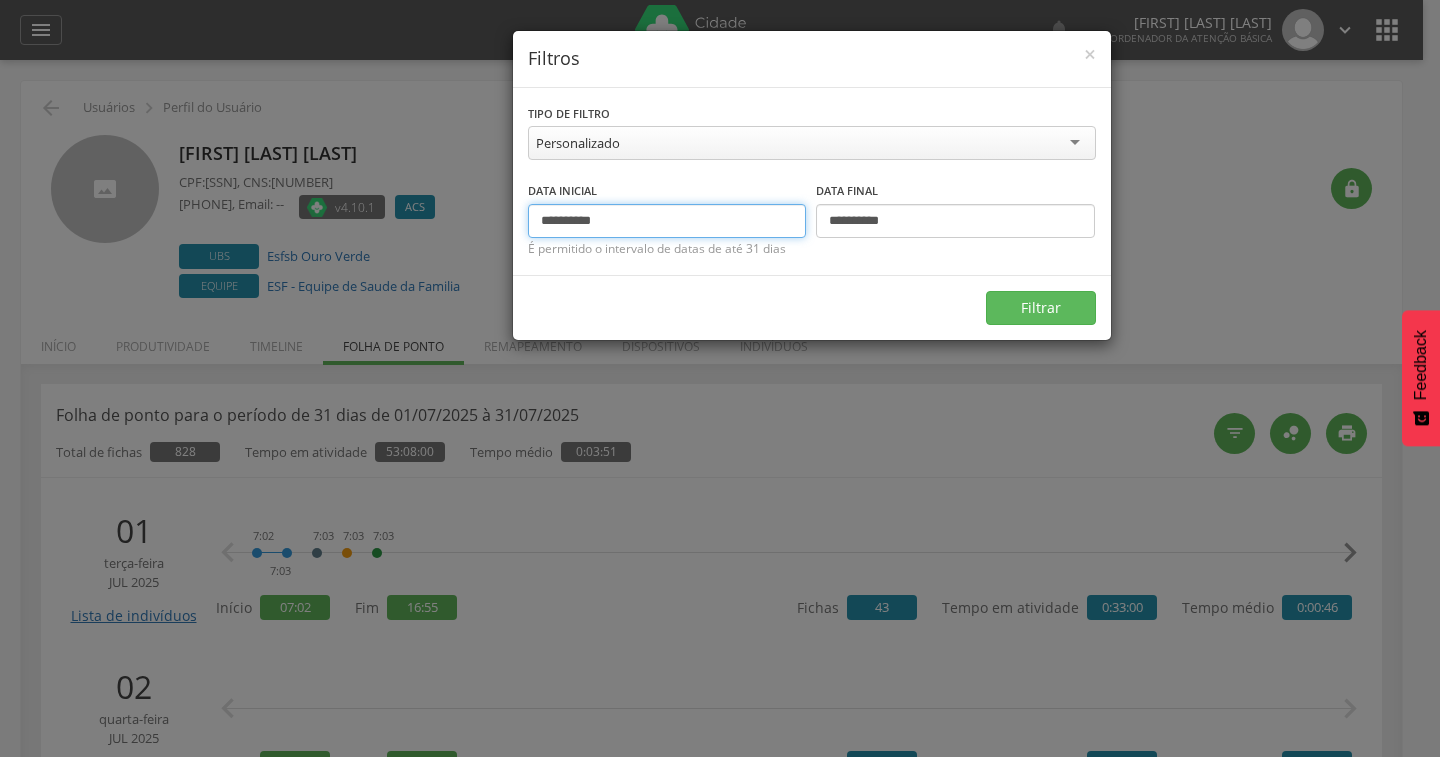 click on "**********" at bounding box center [667, 221] 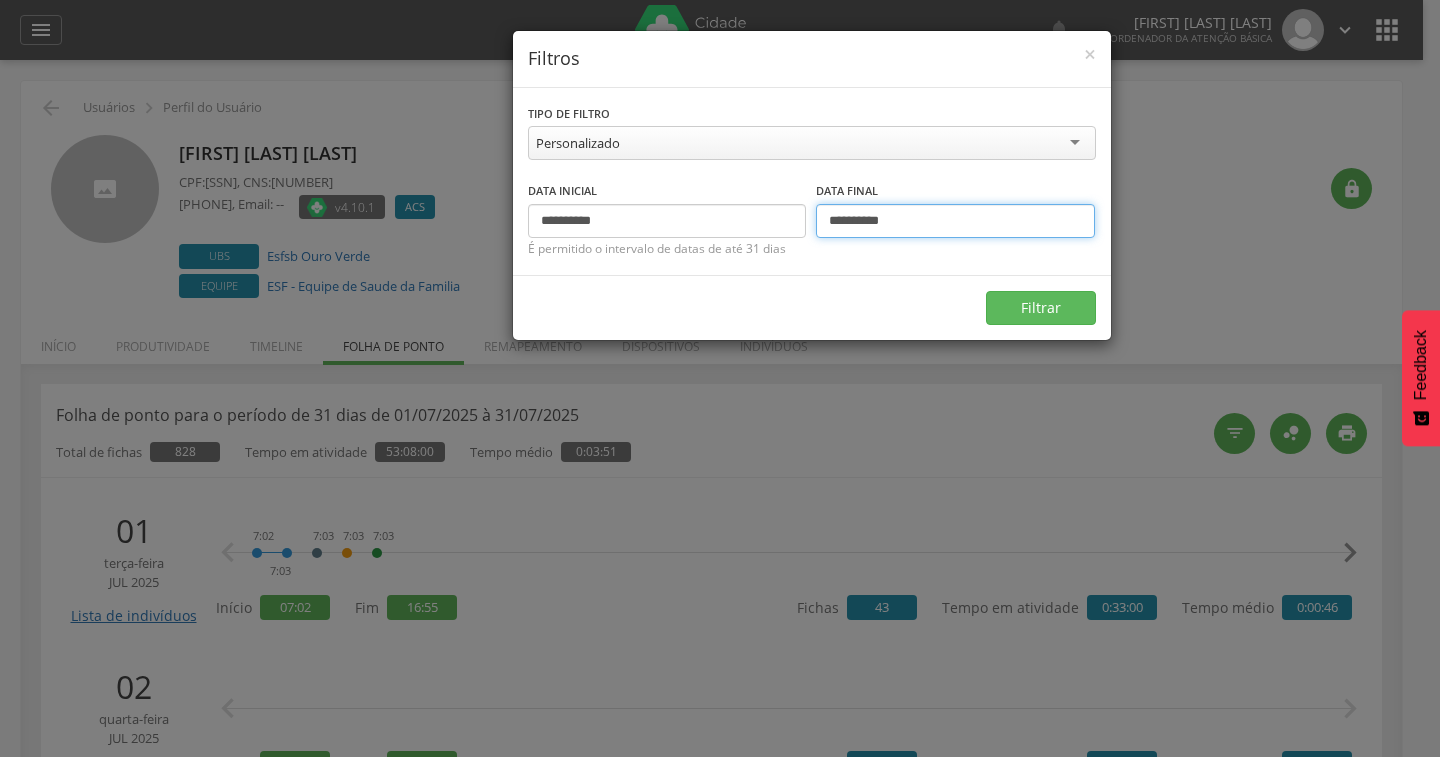 click on "**********" at bounding box center [955, 221] 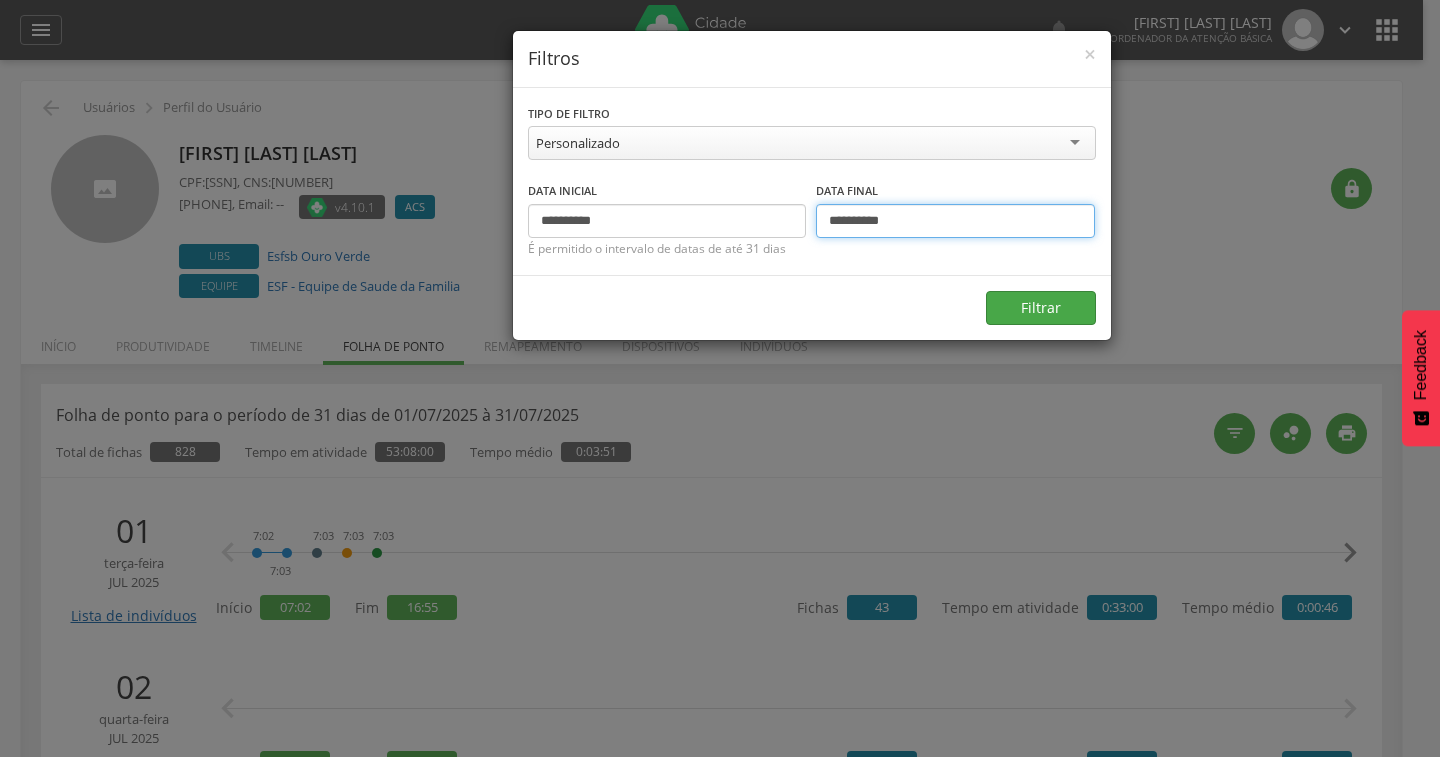 type on "**********" 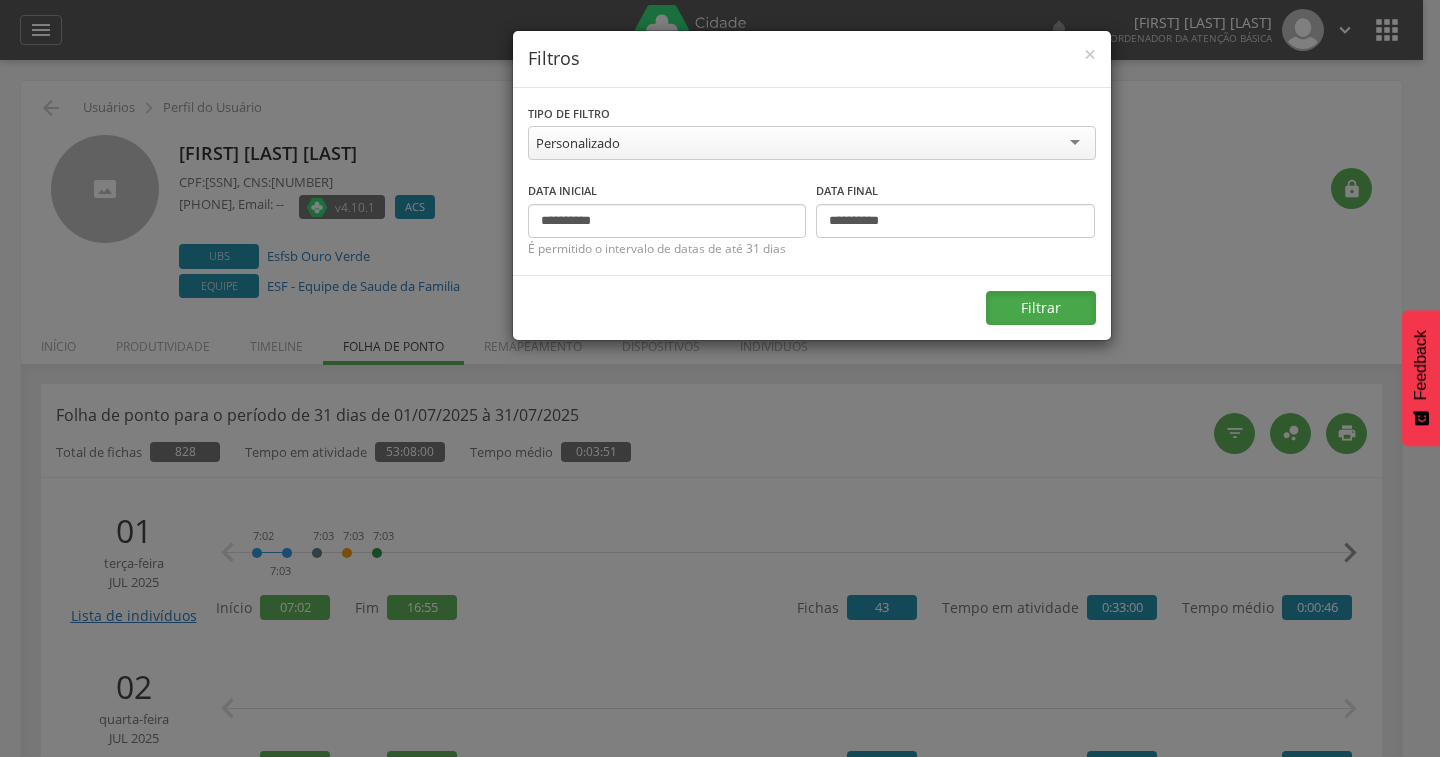 click on "Filtrar" at bounding box center (1041, 308) 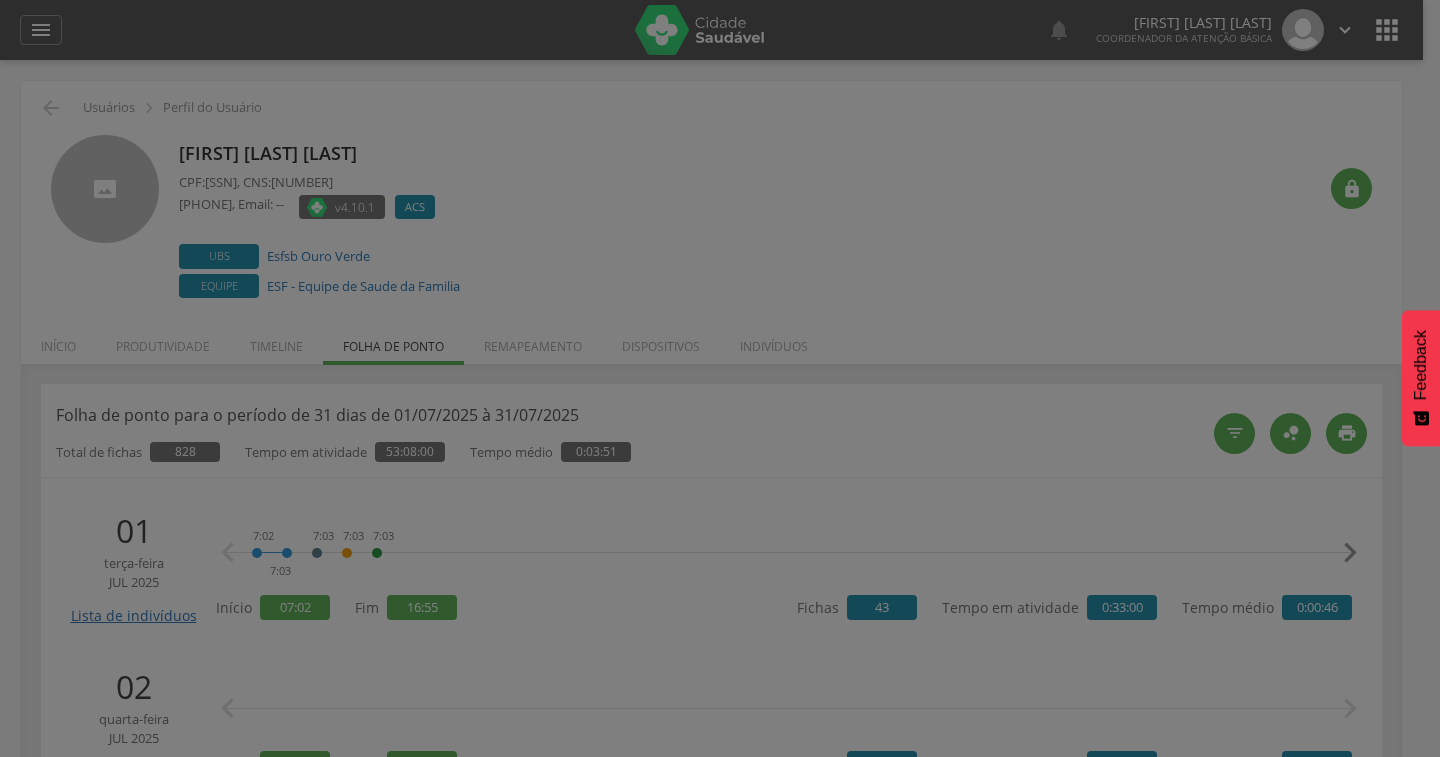 type on "**********" 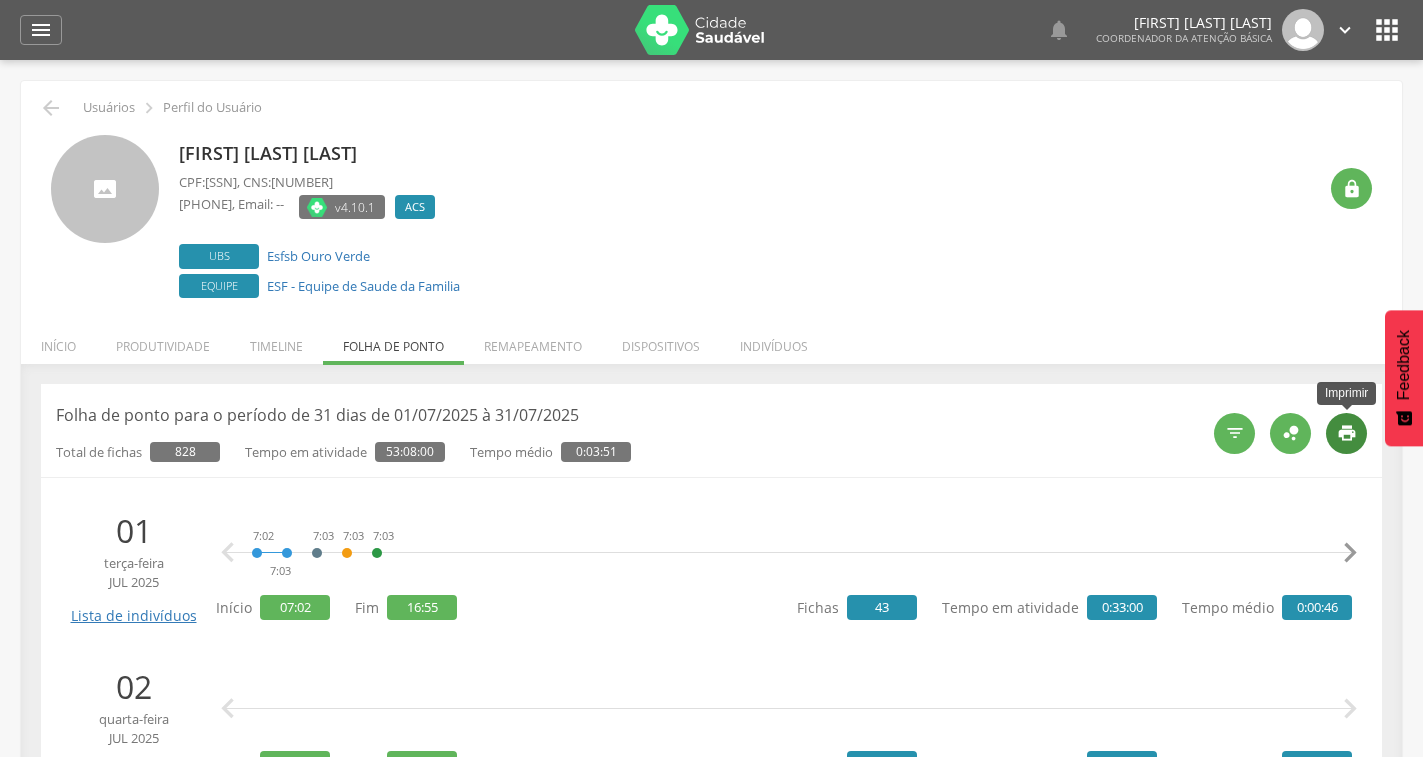 click on "" at bounding box center [1346, 433] 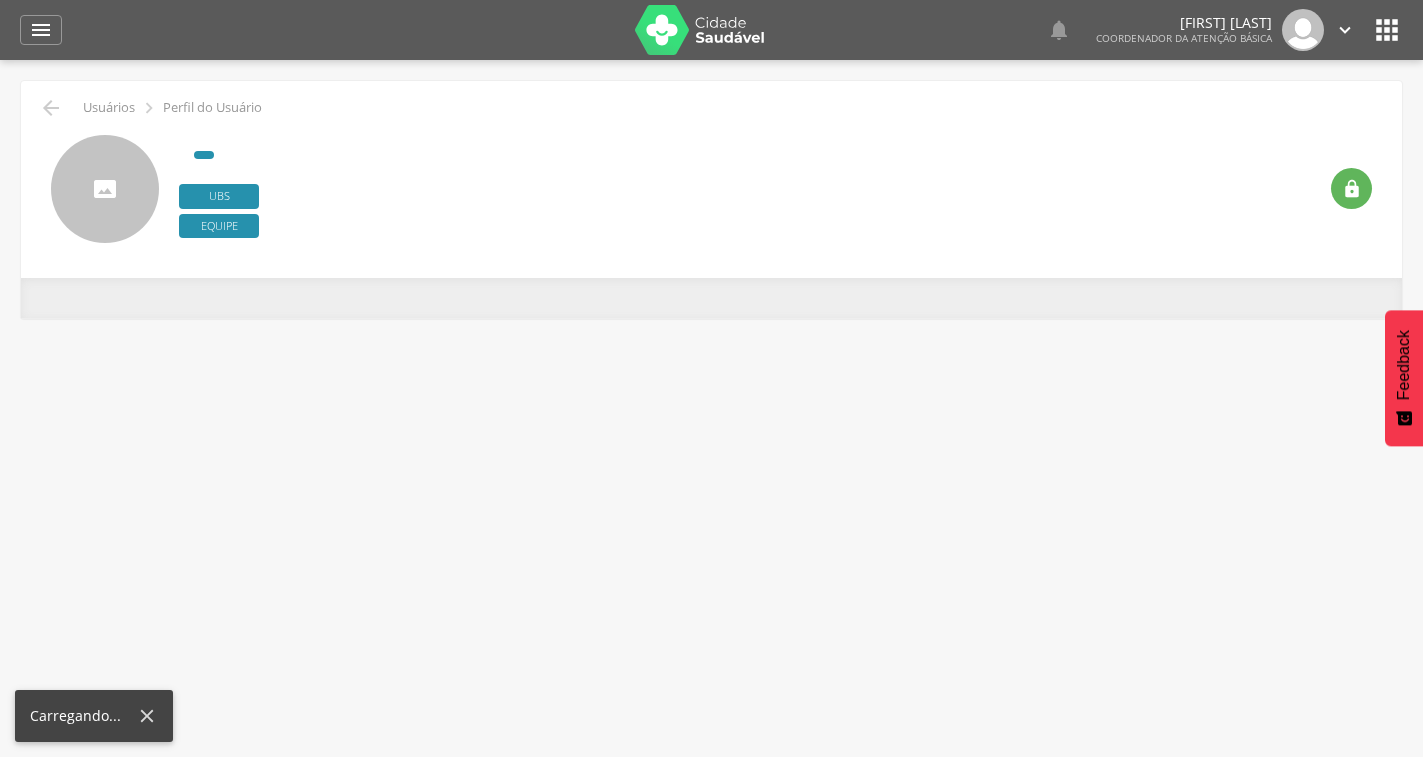 scroll, scrollTop: 0, scrollLeft: 0, axis: both 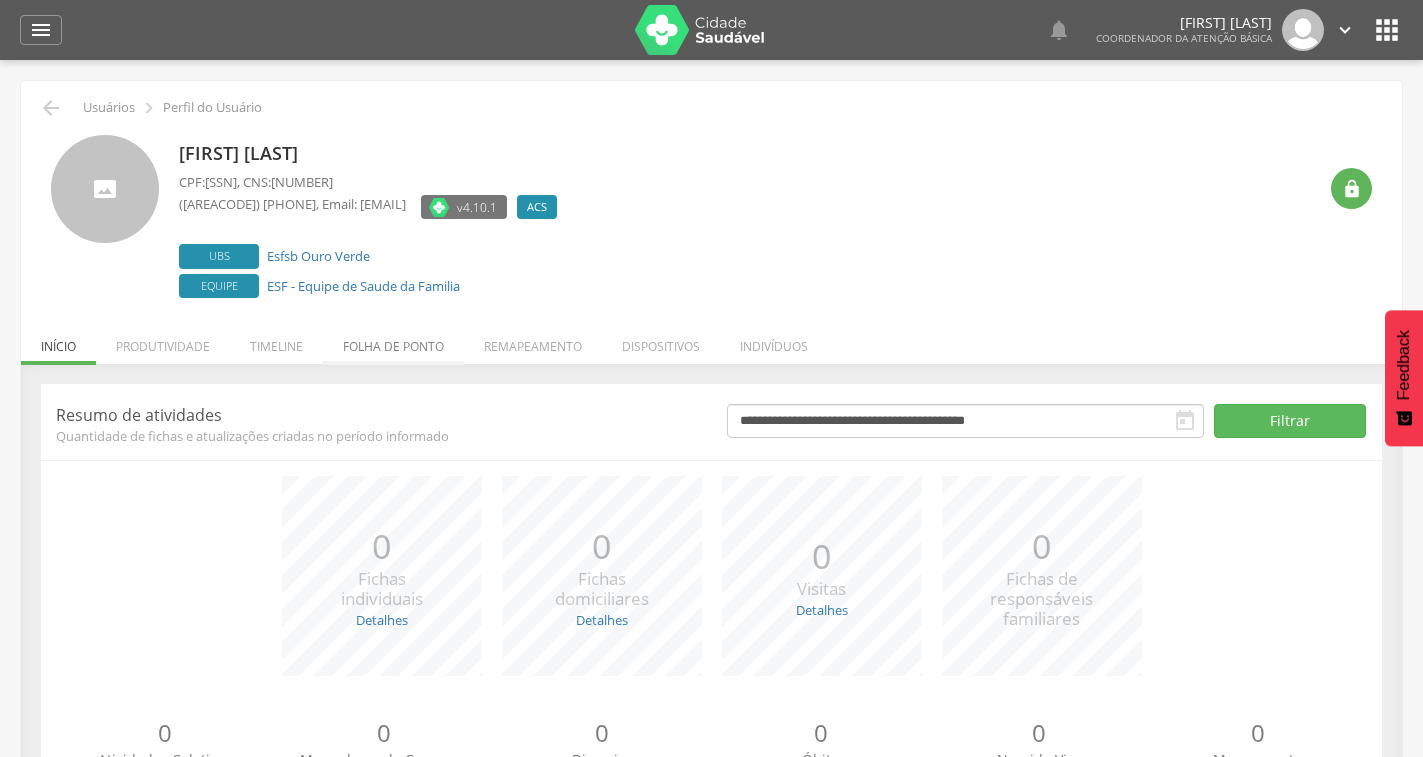 click on "Folha de ponto" at bounding box center (393, 341) 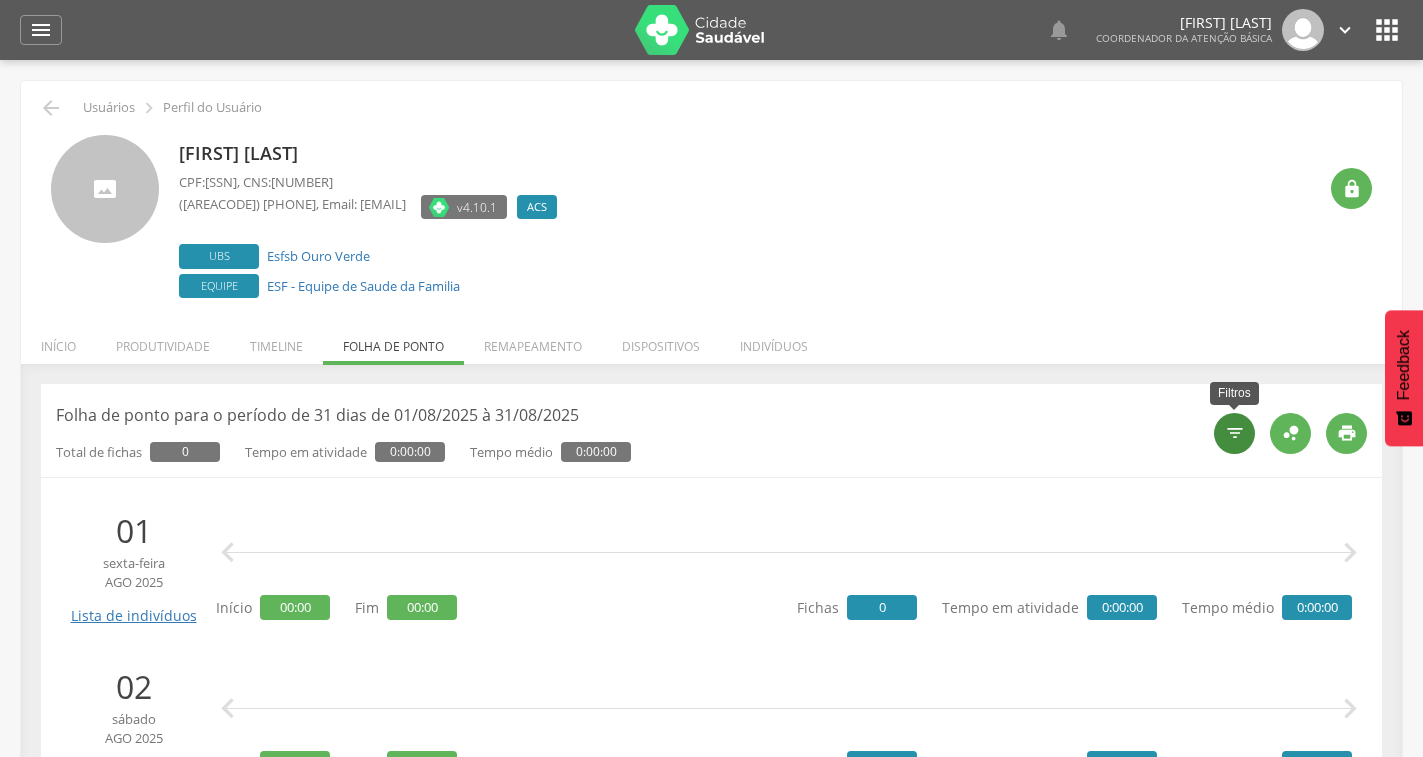 click on "" at bounding box center (1235, 433) 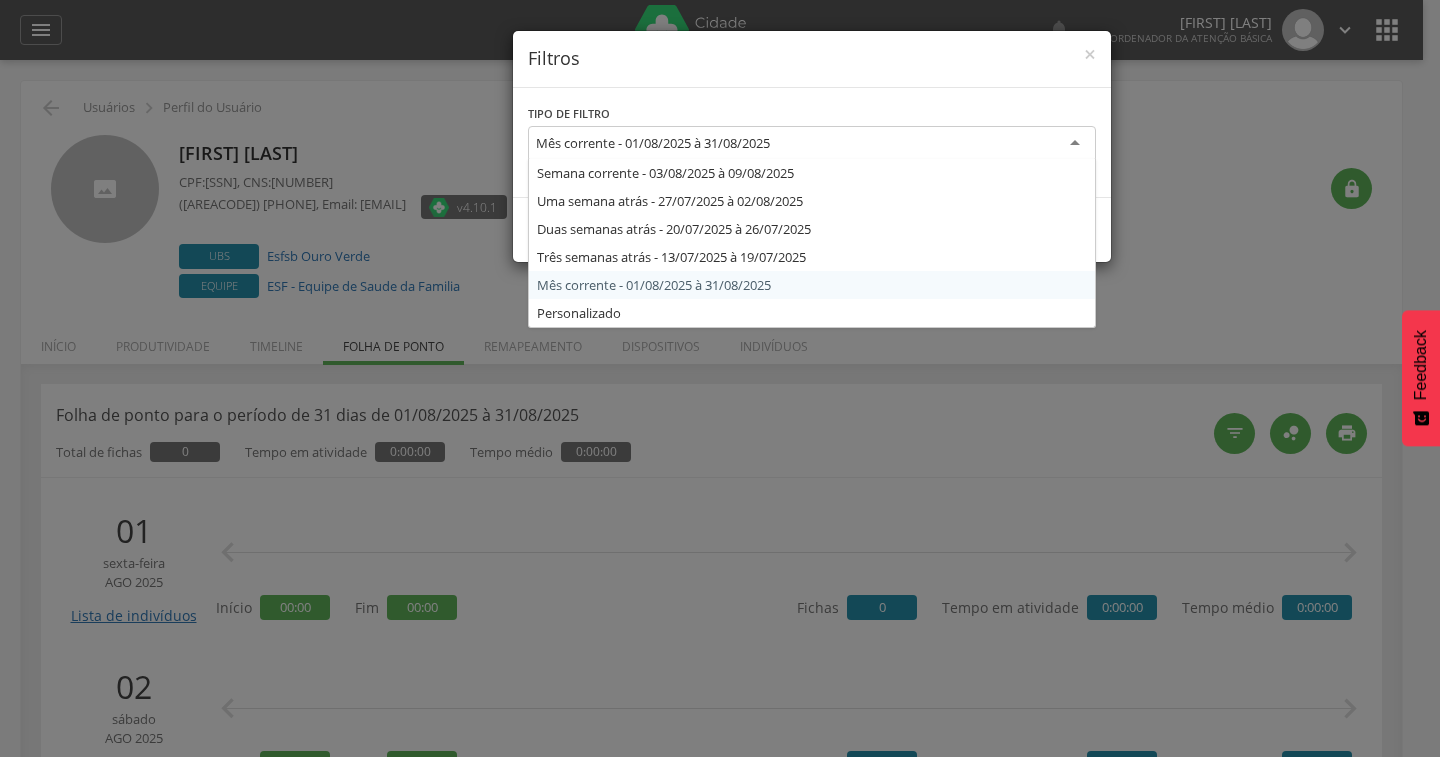 click on "Mês corrente - 01/08/2025 à 31/08/2025" at bounding box center (812, 144) 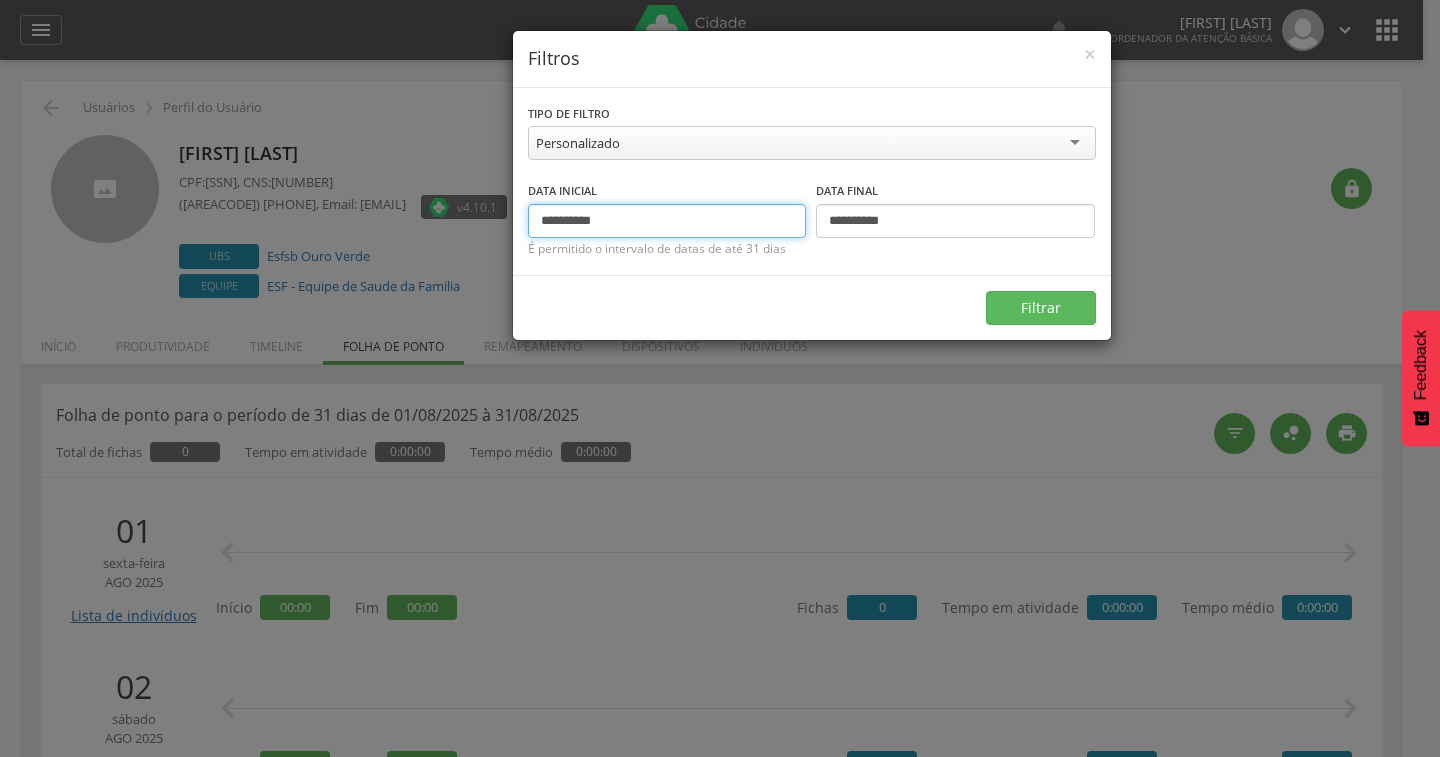 click on "**********" at bounding box center [667, 221] 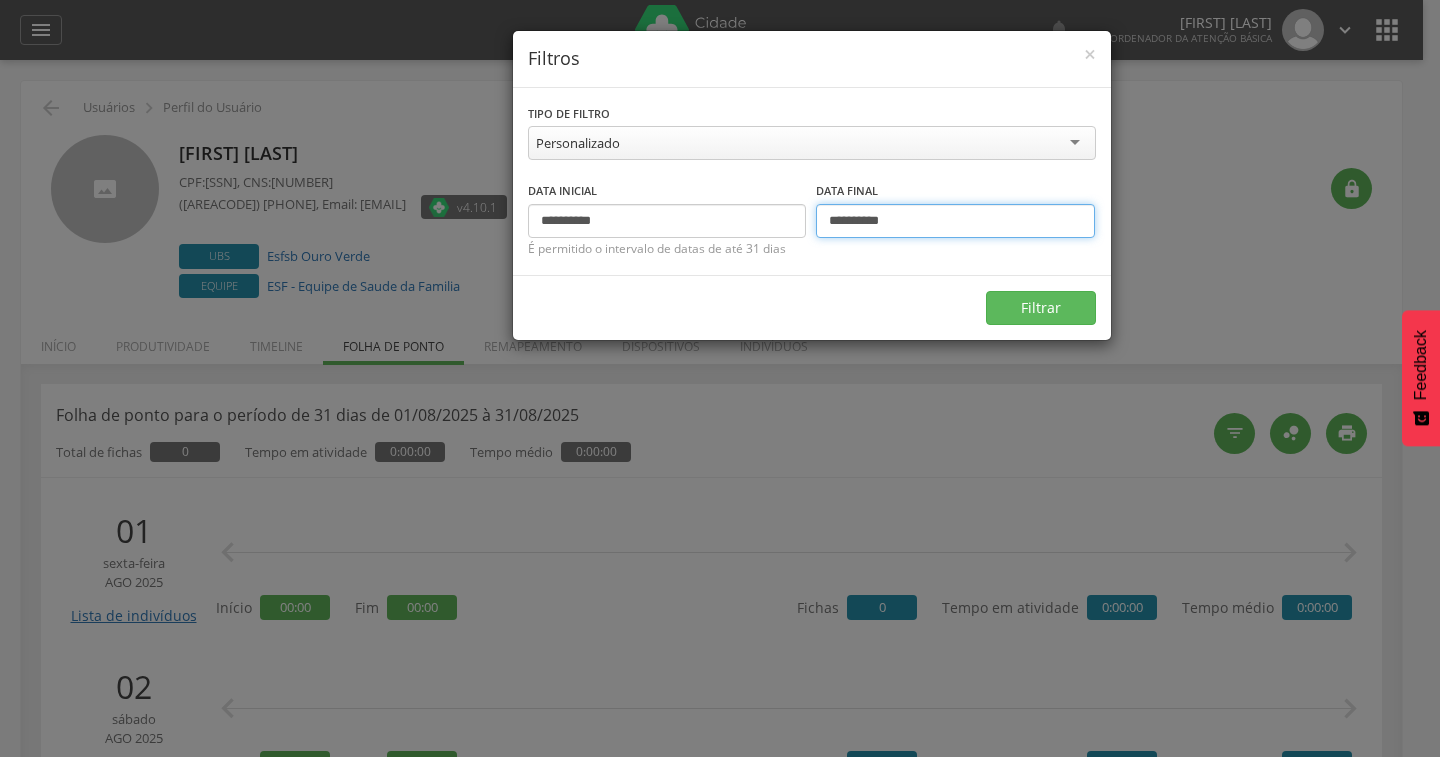 click on "**********" at bounding box center (955, 221) 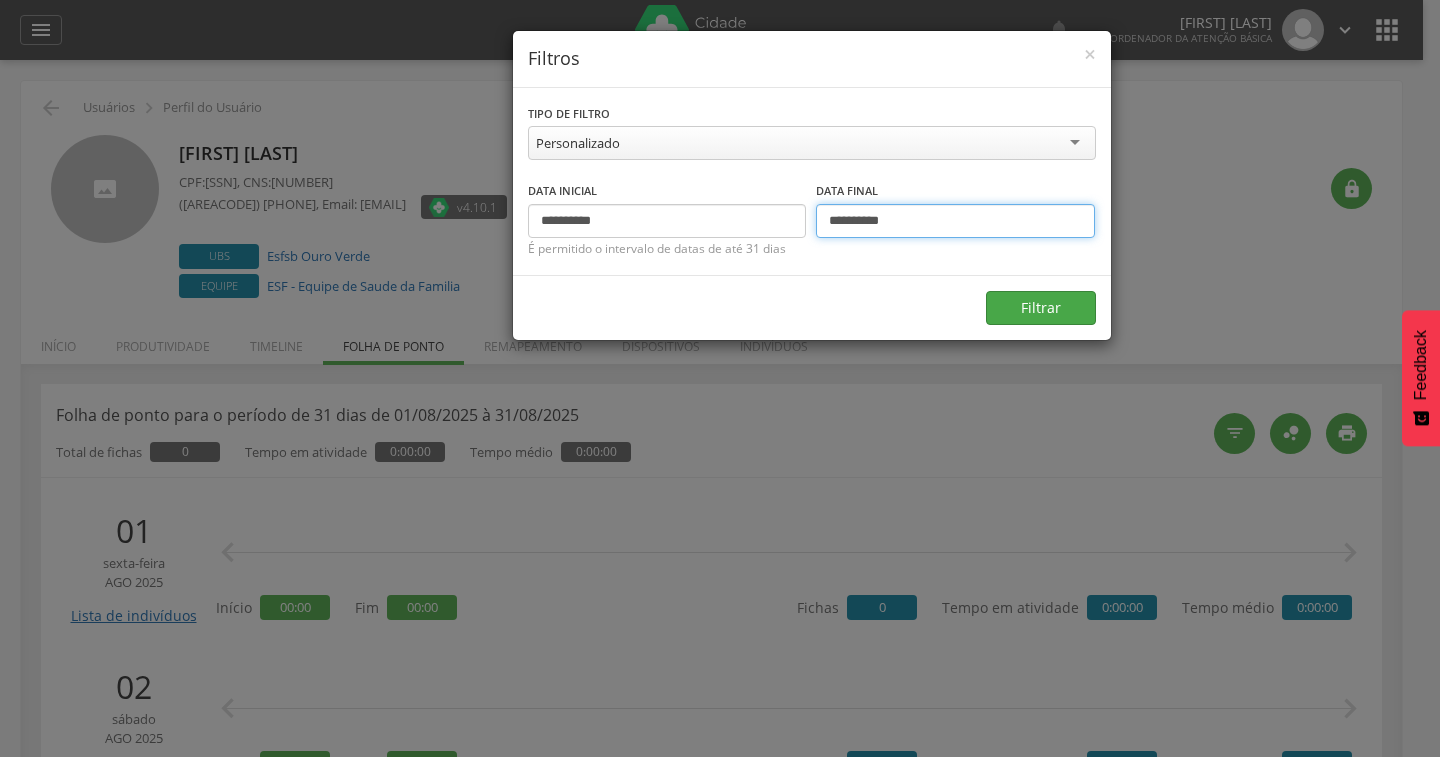 type on "**********" 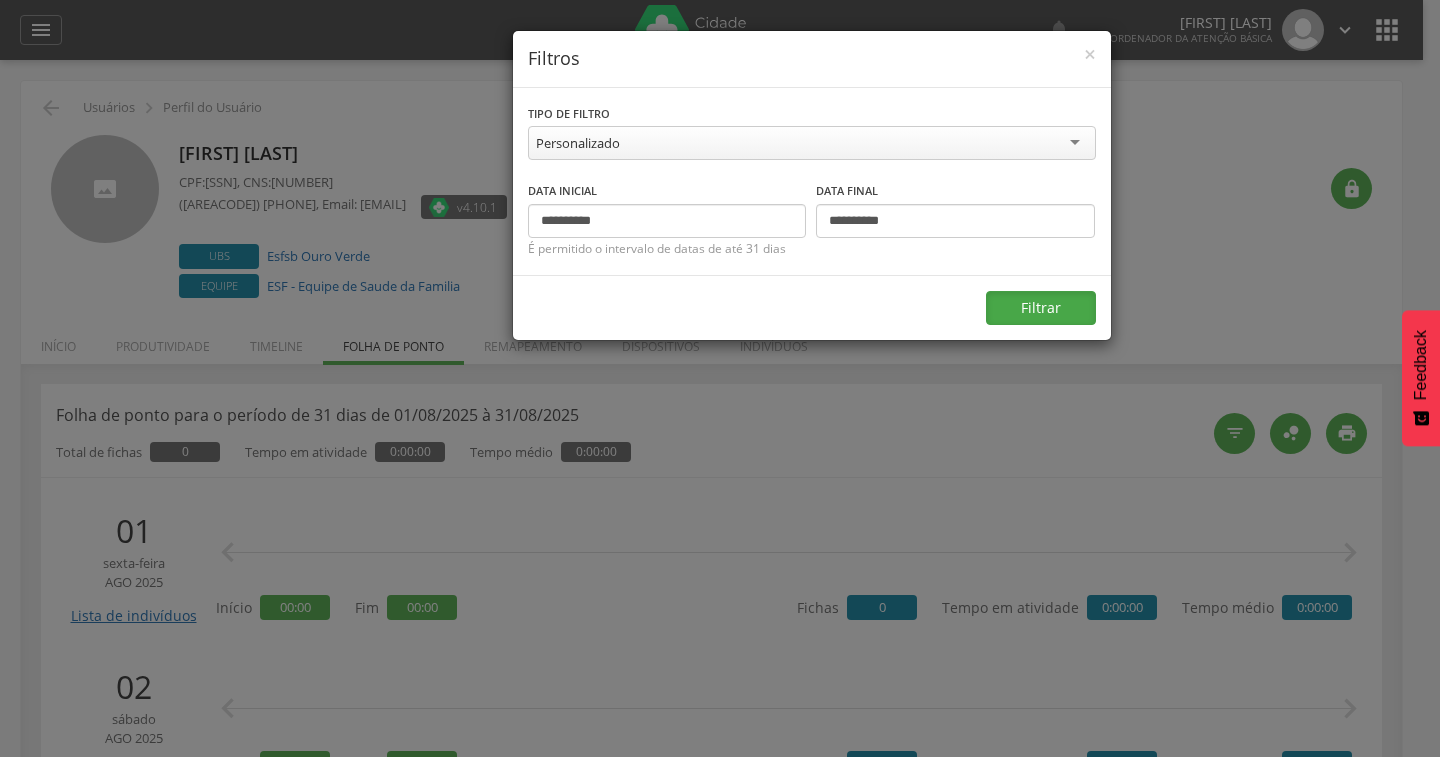 click on "Filtrar" at bounding box center [1041, 308] 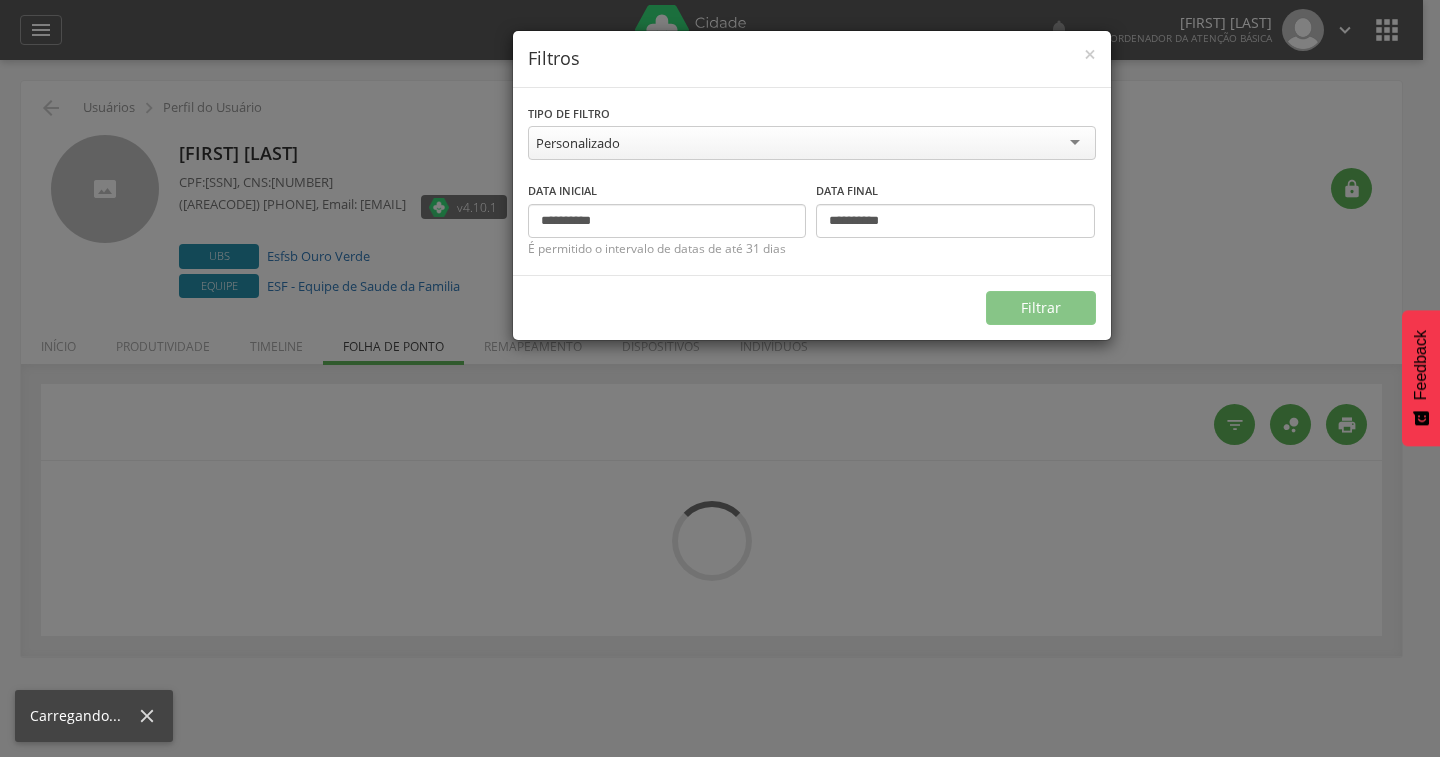 type on "**********" 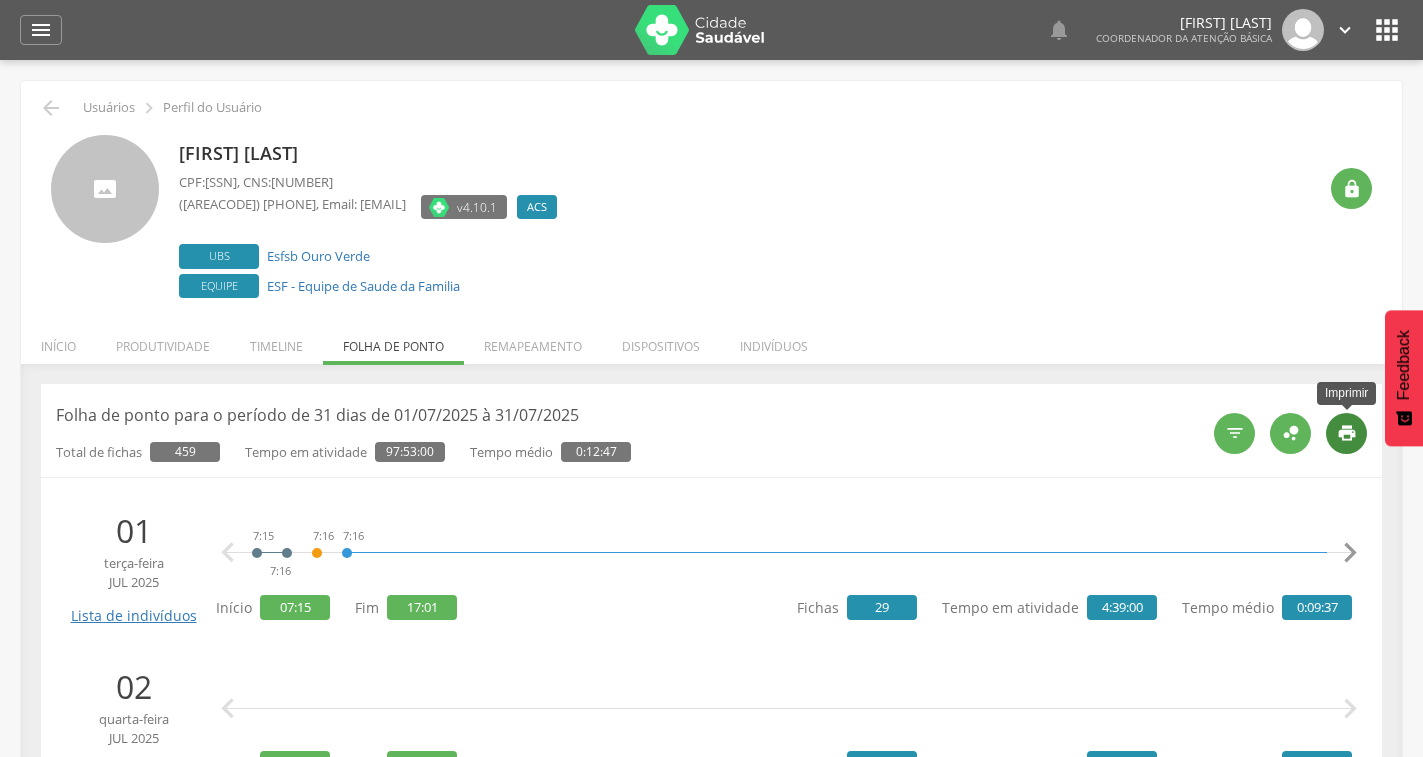 click on "" at bounding box center (1347, 433) 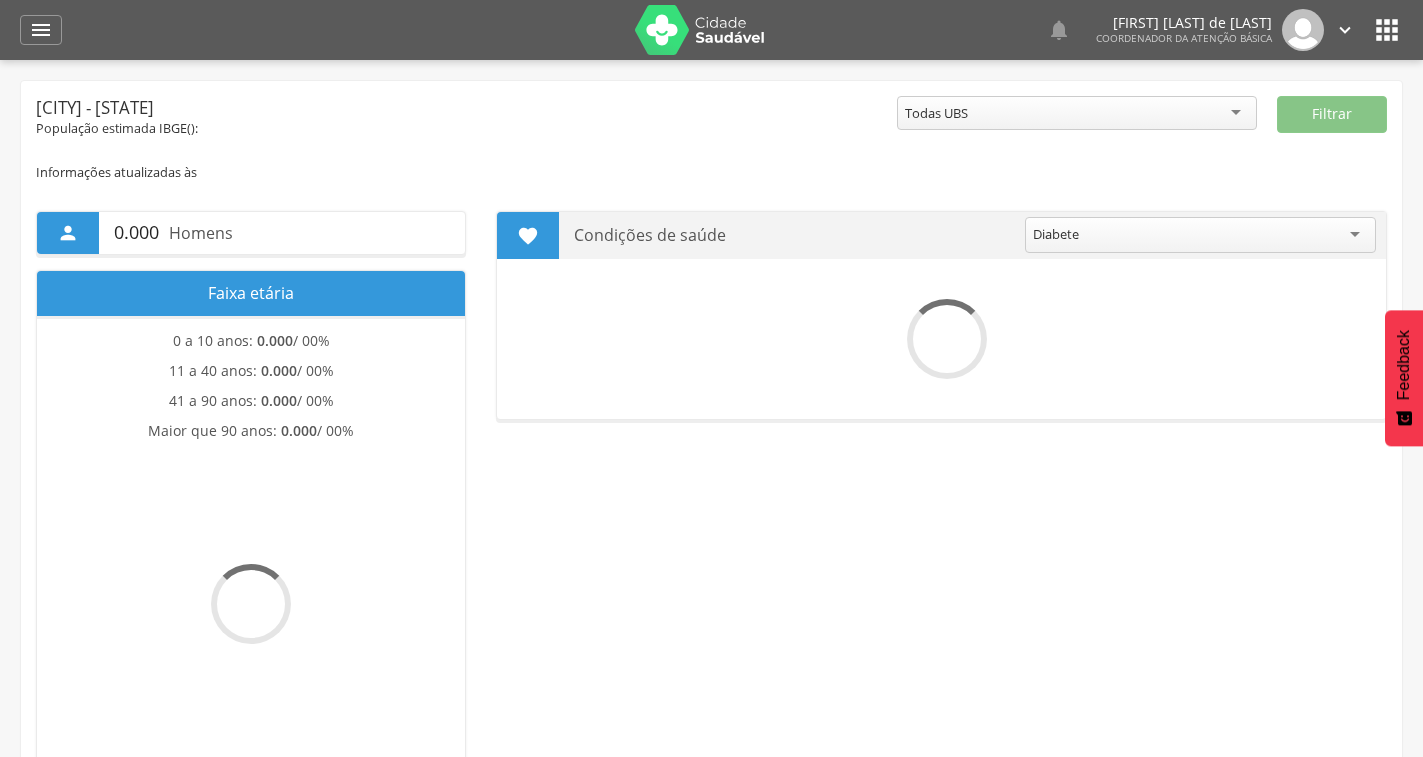 scroll, scrollTop: 0, scrollLeft: 0, axis: both 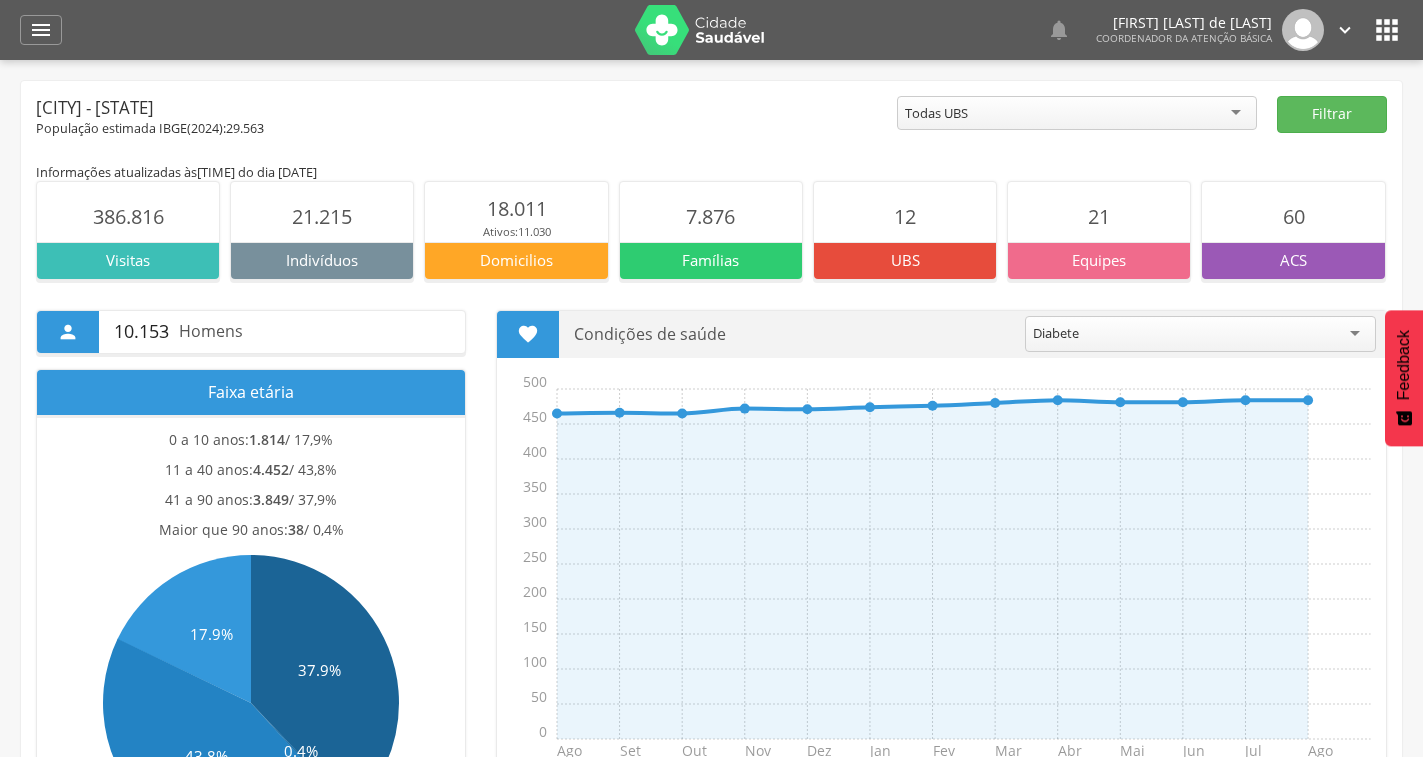 click on "" at bounding box center [1345, 30] 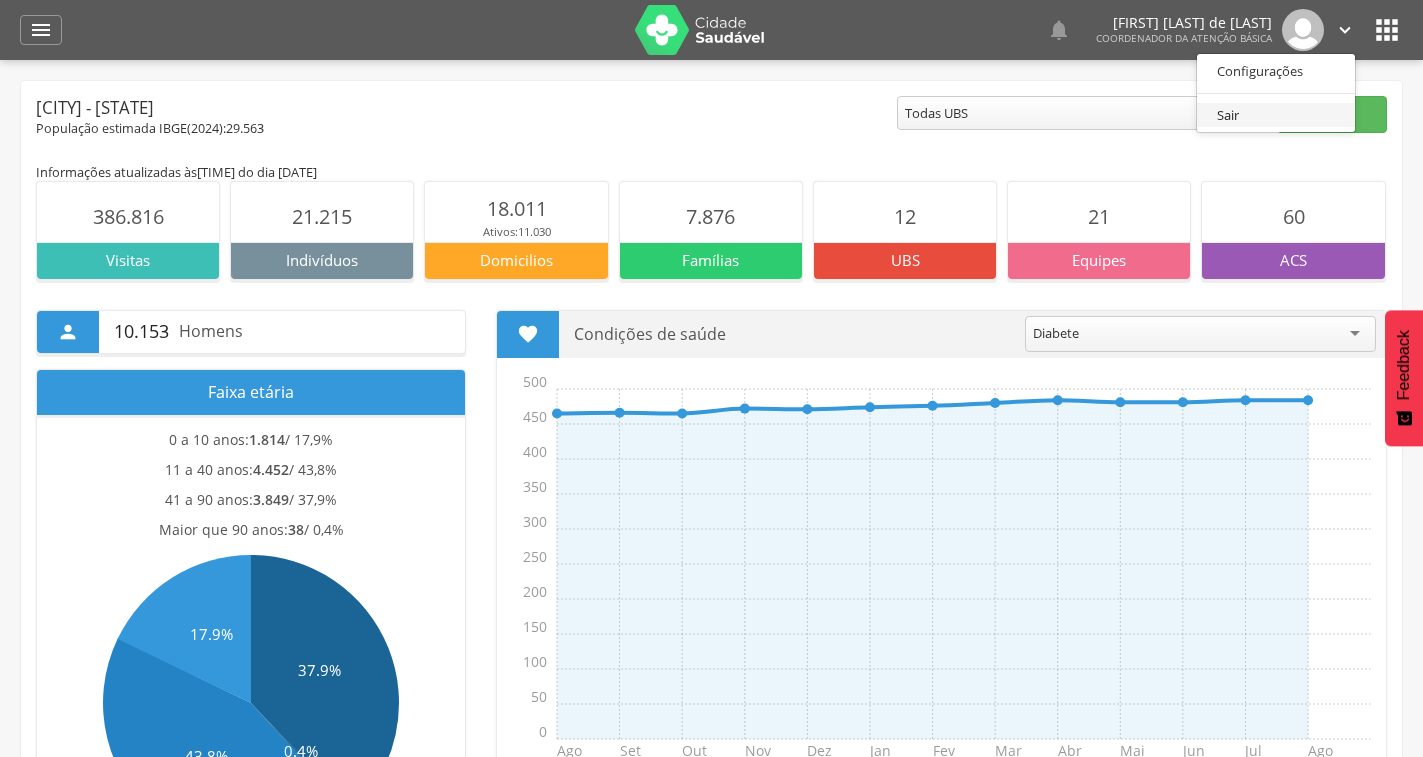 click on "Sair" at bounding box center (1276, 115) 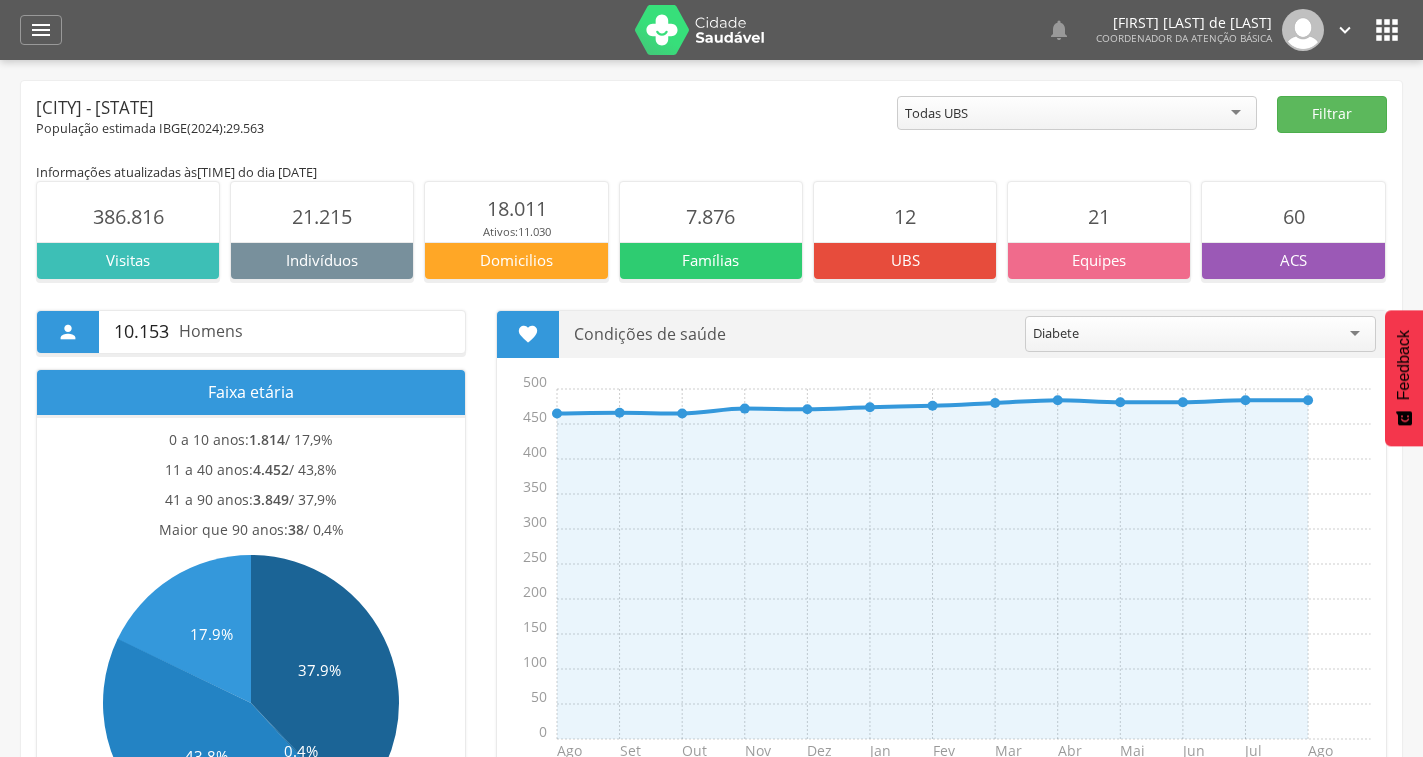 click on "" at bounding box center (1387, 30) 